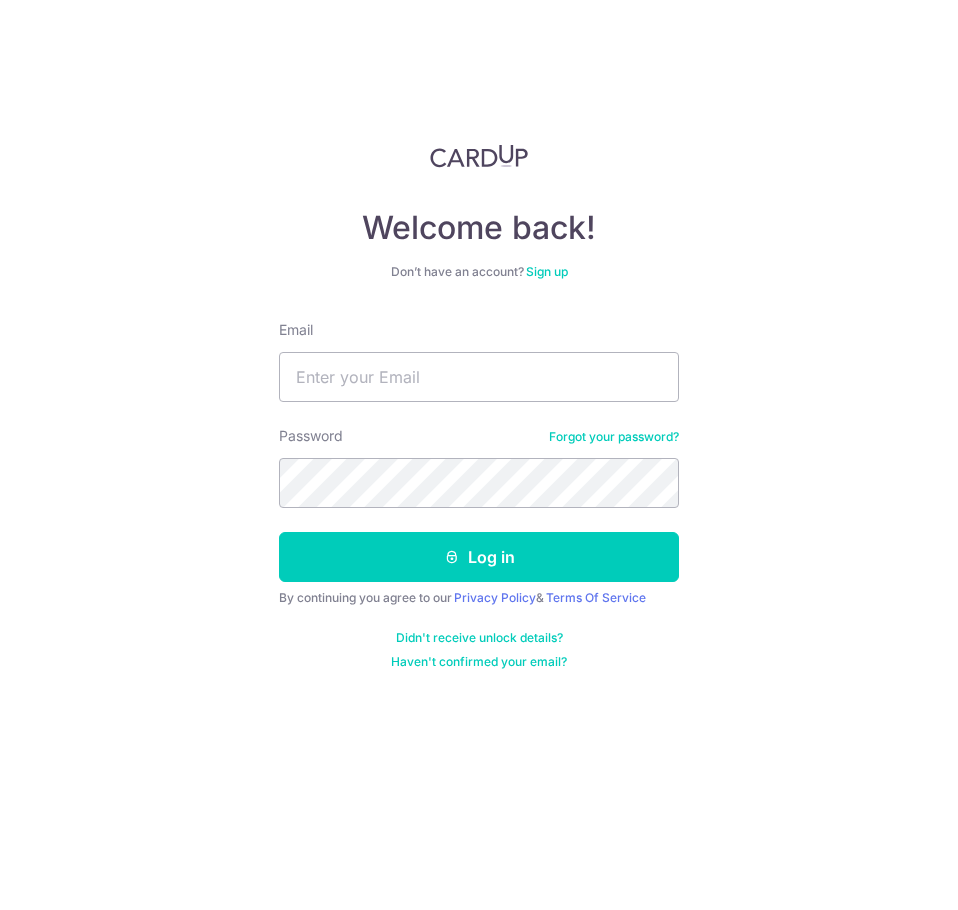scroll, scrollTop: 0, scrollLeft: 0, axis: both 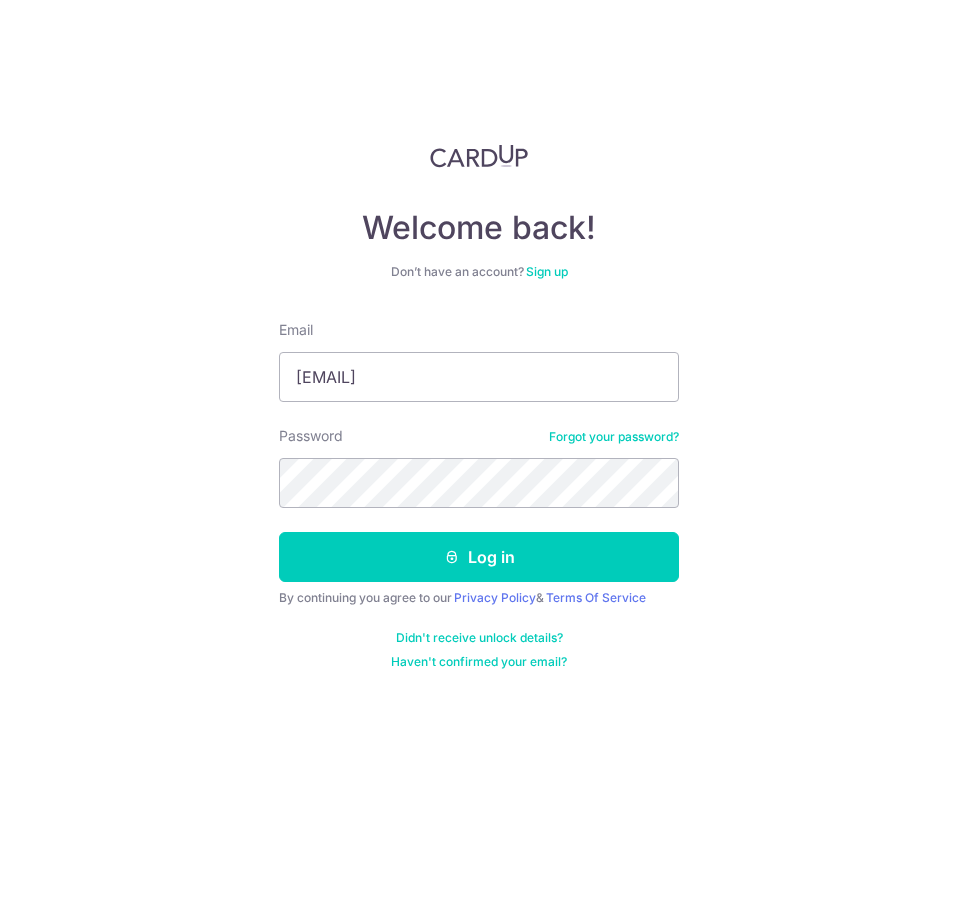 type on "[EMAIL]" 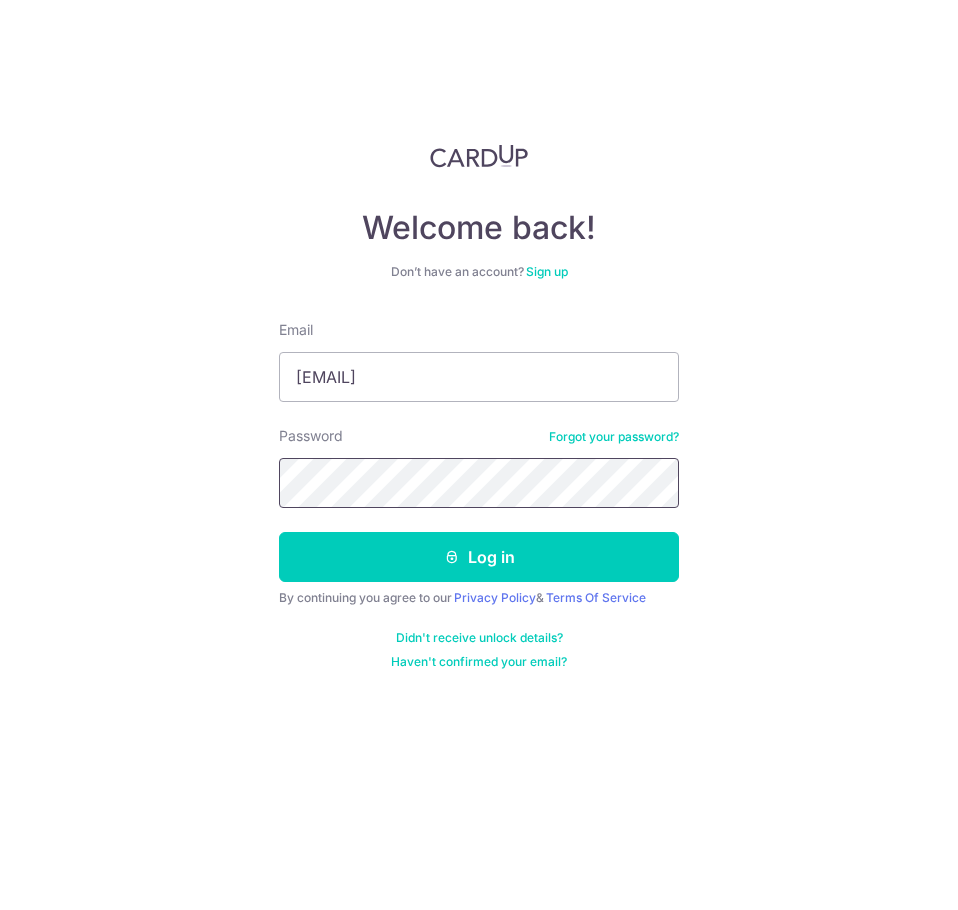 click on "Log in" at bounding box center (479, 557) 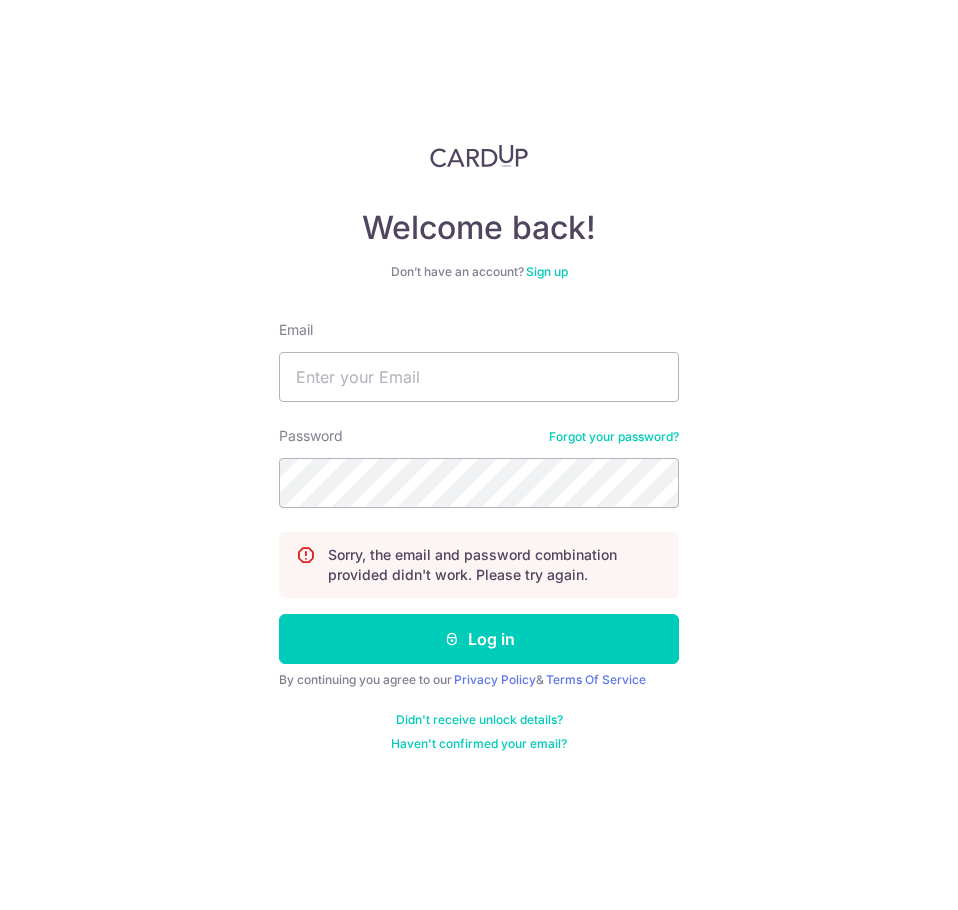scroll, scrollTop: 0, scrollLeft: 0, axis: both 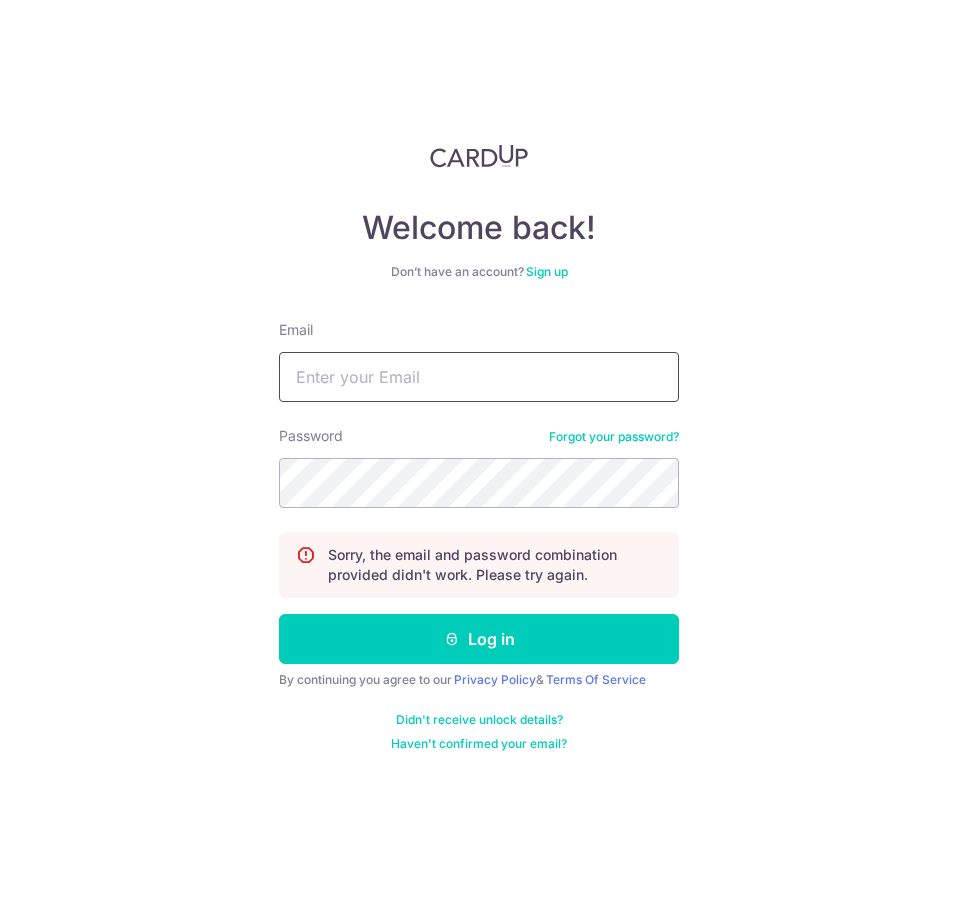 click on "Email" at bounding box center [479, 377] 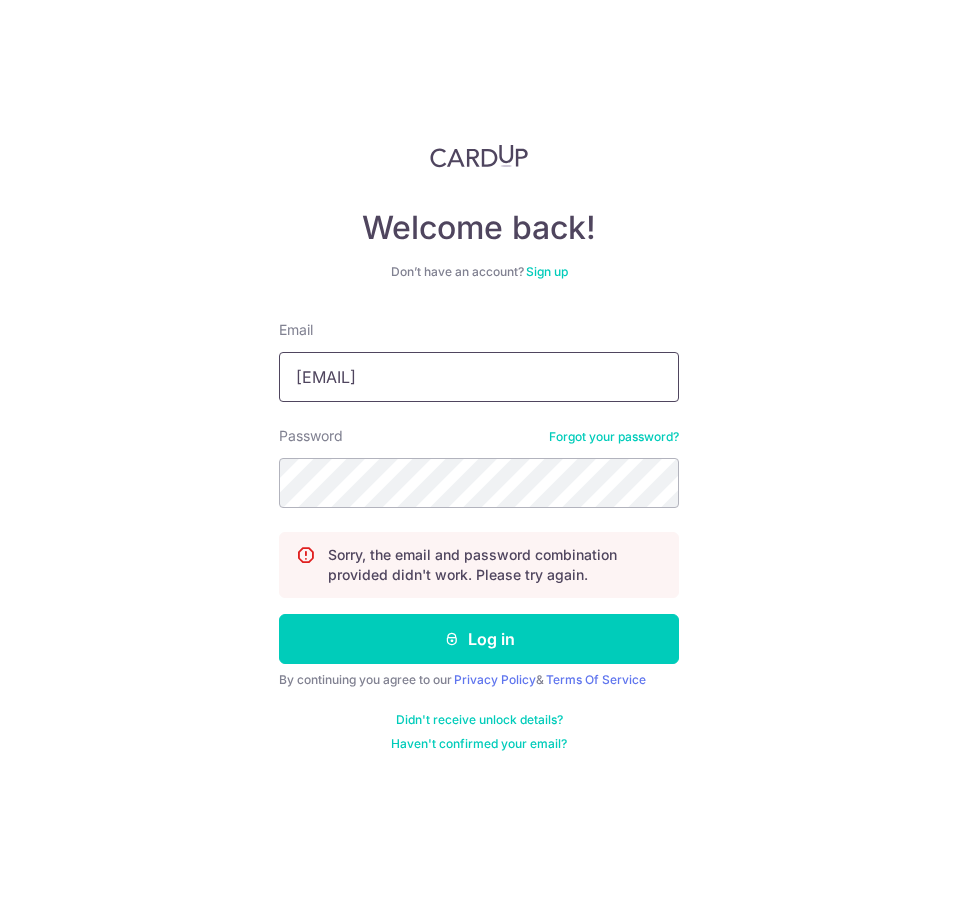 type on "[EMAIL]" 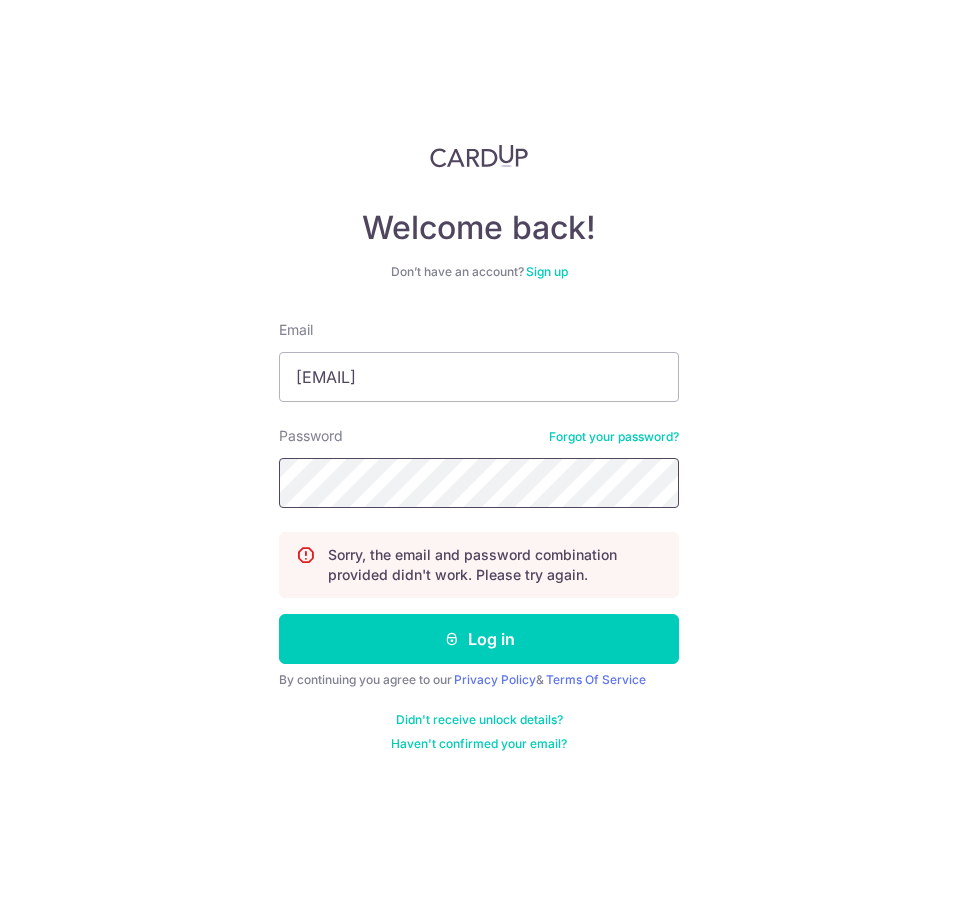 click on "Log in" at bounding box center [479, 639] 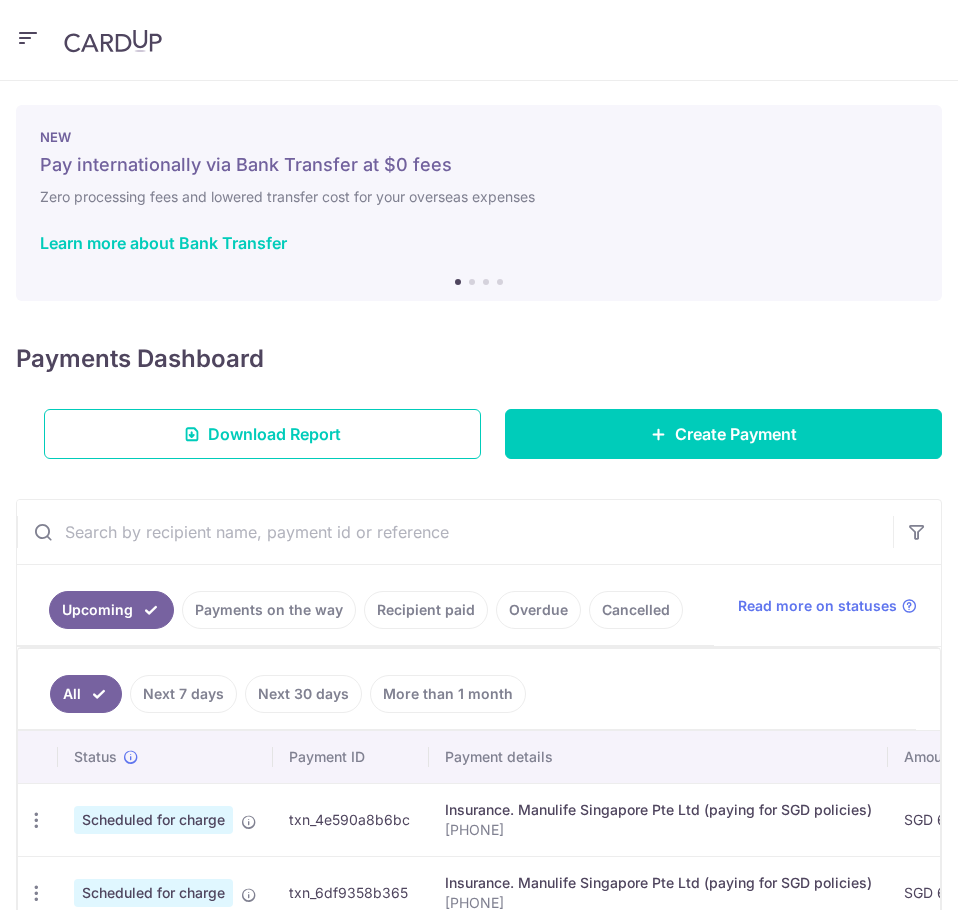 scroll, scrollTop: 0, scrollLeft: 0, axis: both 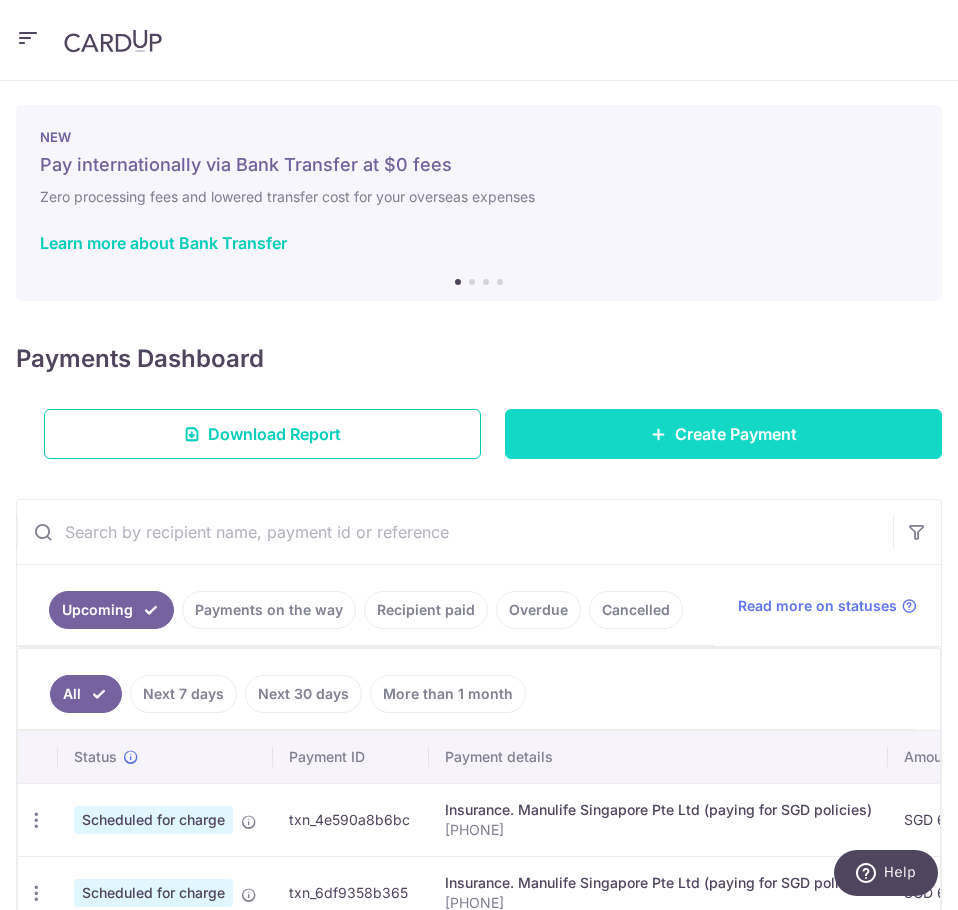 click on "Create Payment" at bounding box center (736, 434) 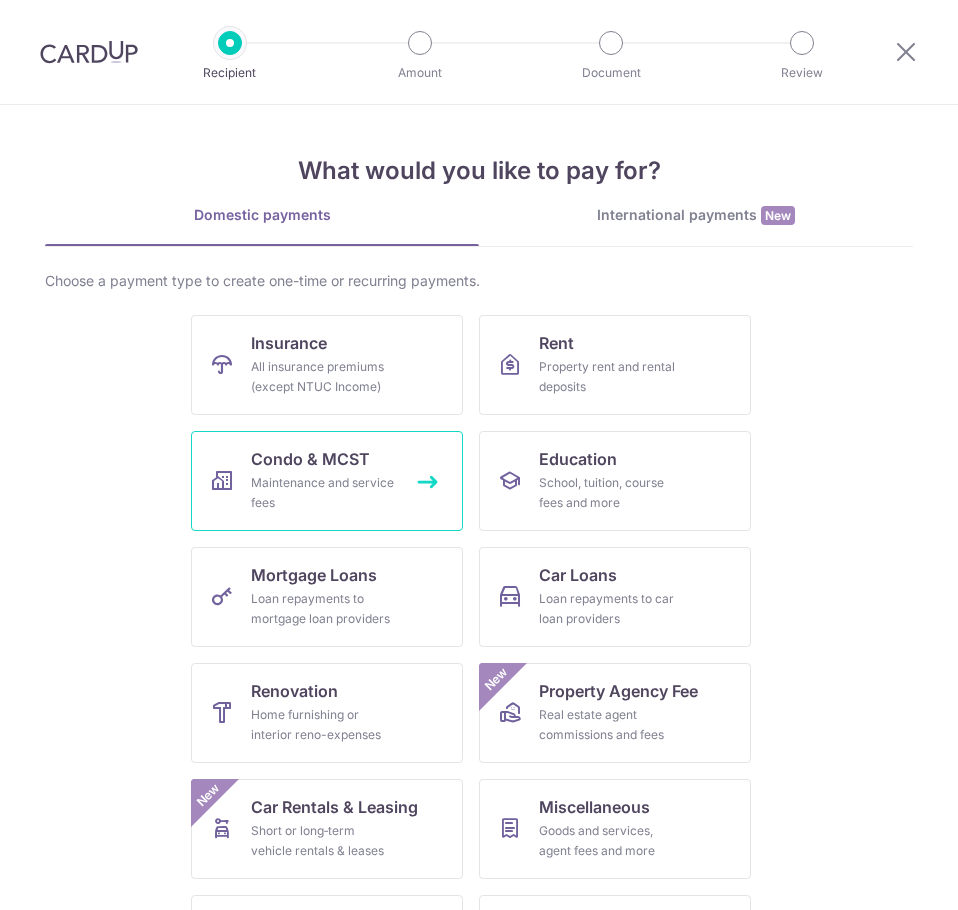 scroll, scrollTop: 0, scrollLeft: 0, axis: both 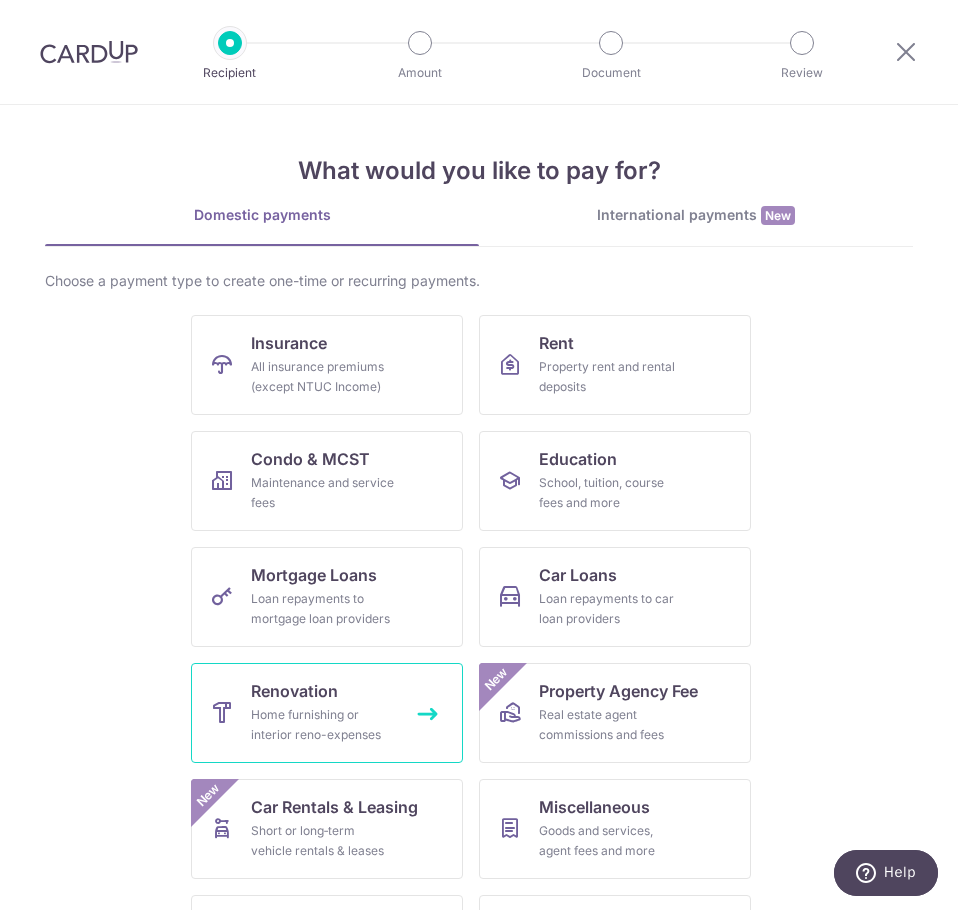 click on "Home furnishing or interior reno-expenses" at bounding box center (323, 725) 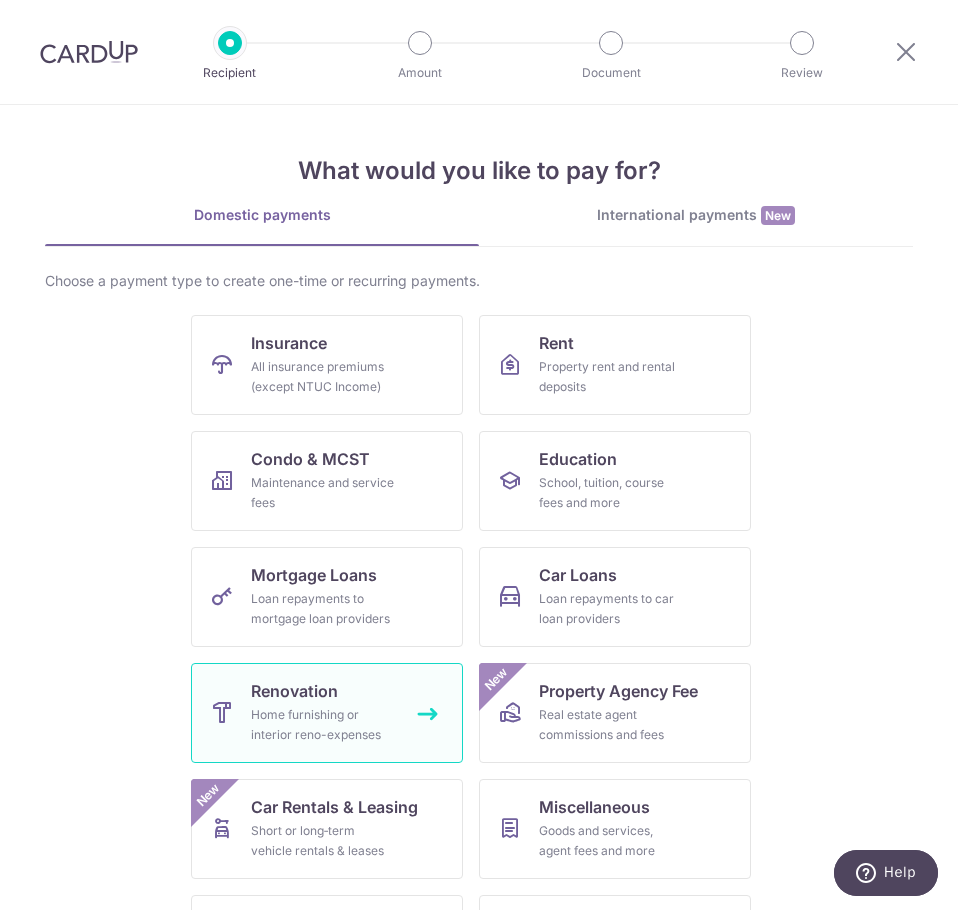 click on "Home furnishing or interior reno-expenses" at bounding box center [323, 725] 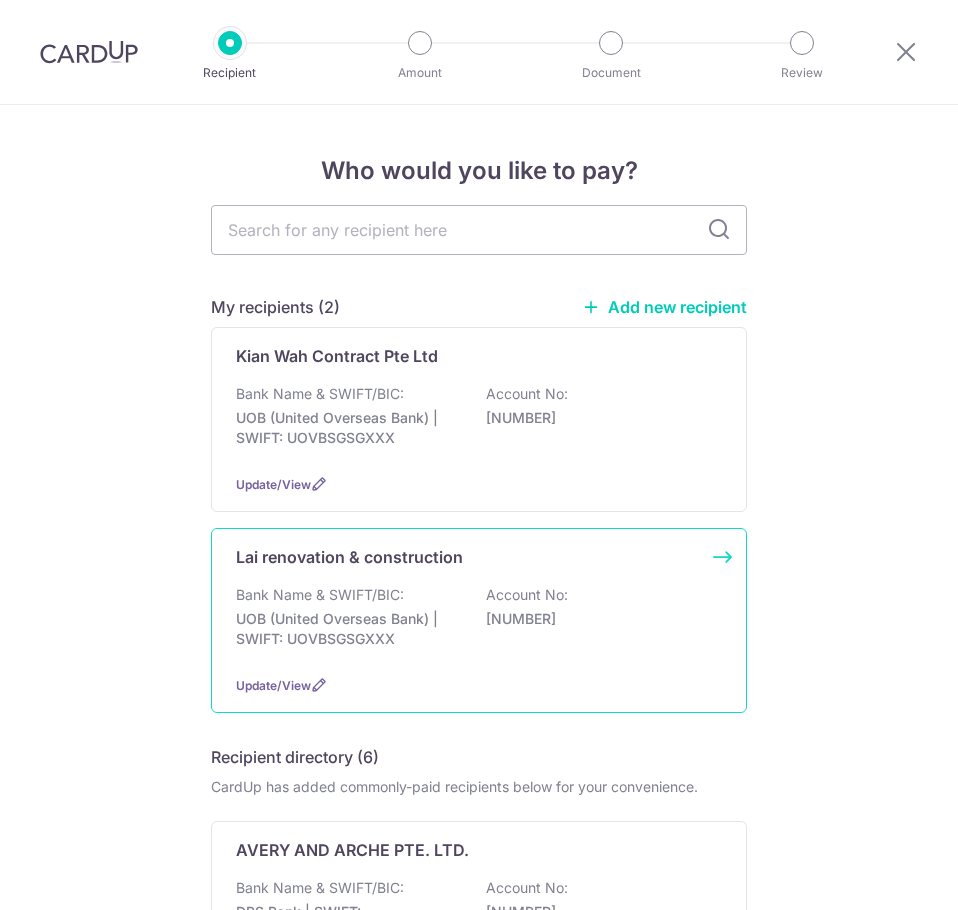scroll, scrollTop: 0, scrollLeft: 0, axis: both 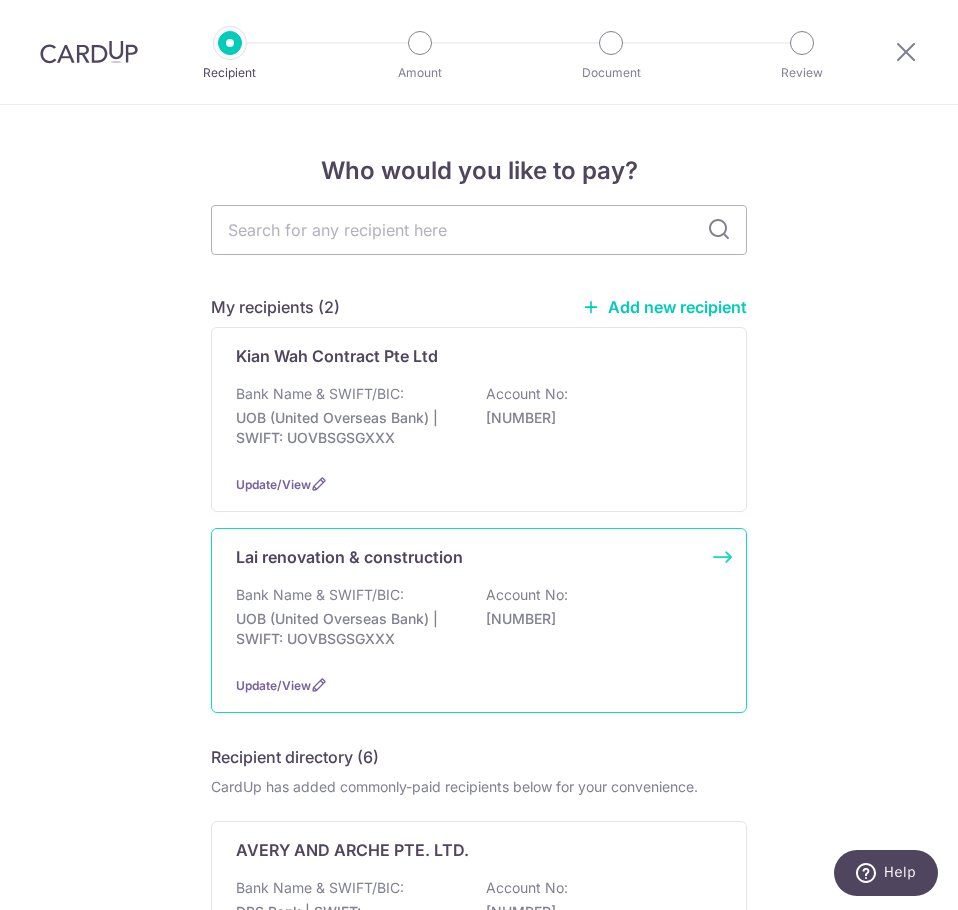 click on "Update/View" at bounding box center [479, 685] 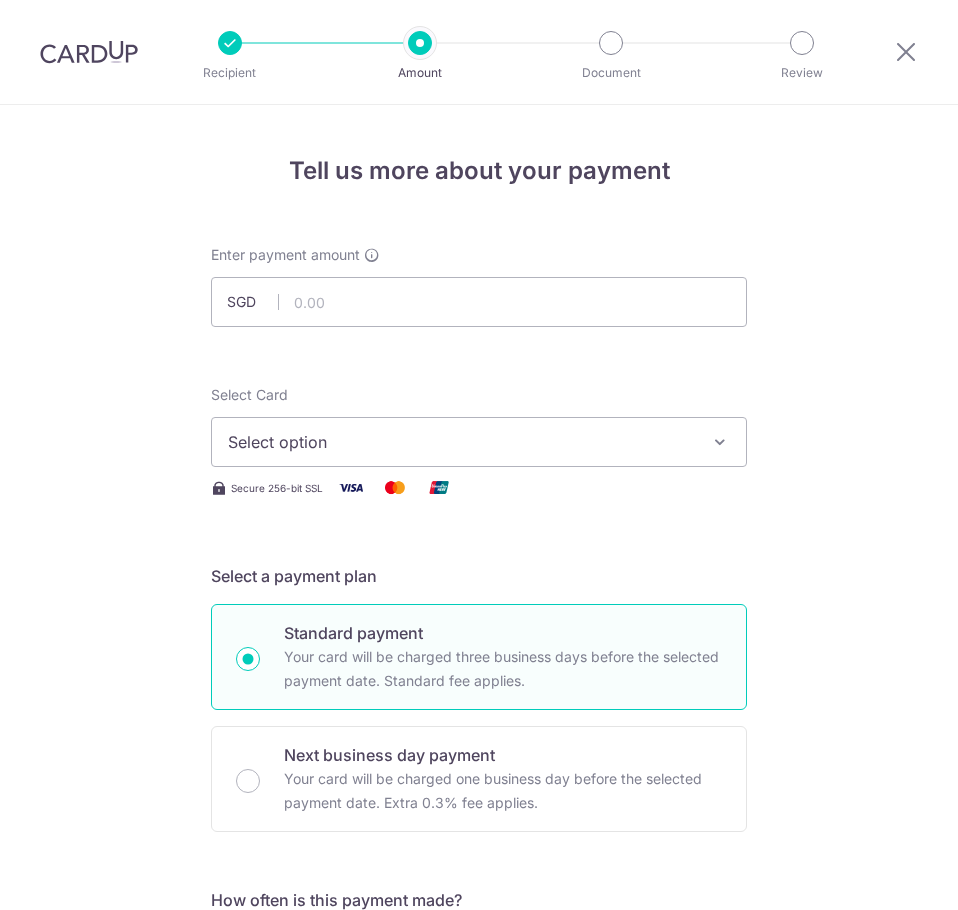 scroll, scrollTop: 0, scrollLeft: 0, axis: both 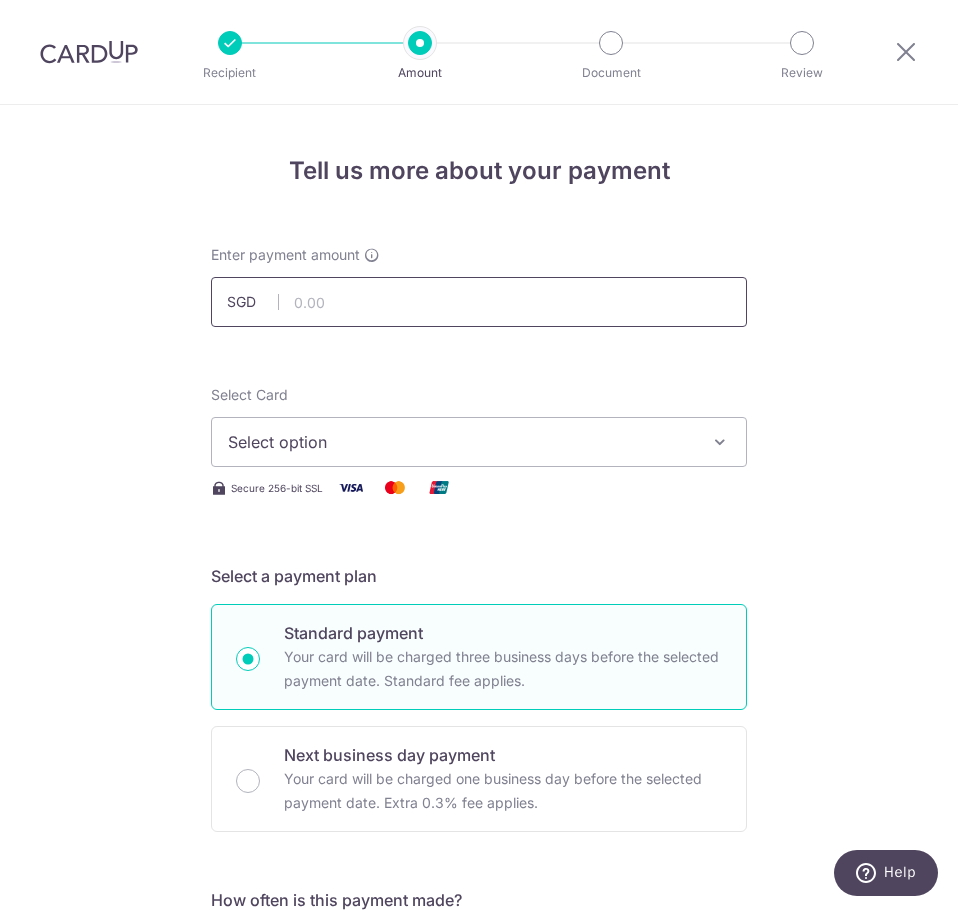 click at bounding box center [479, 302] 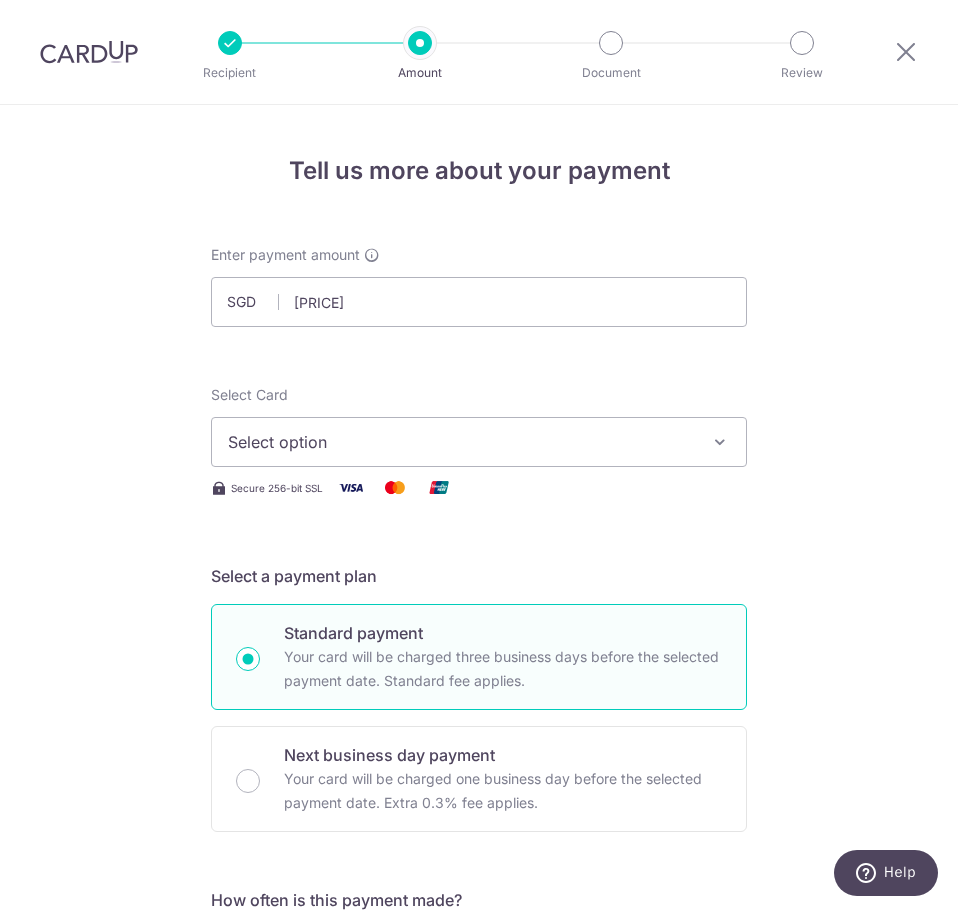 type on "5,341.55" 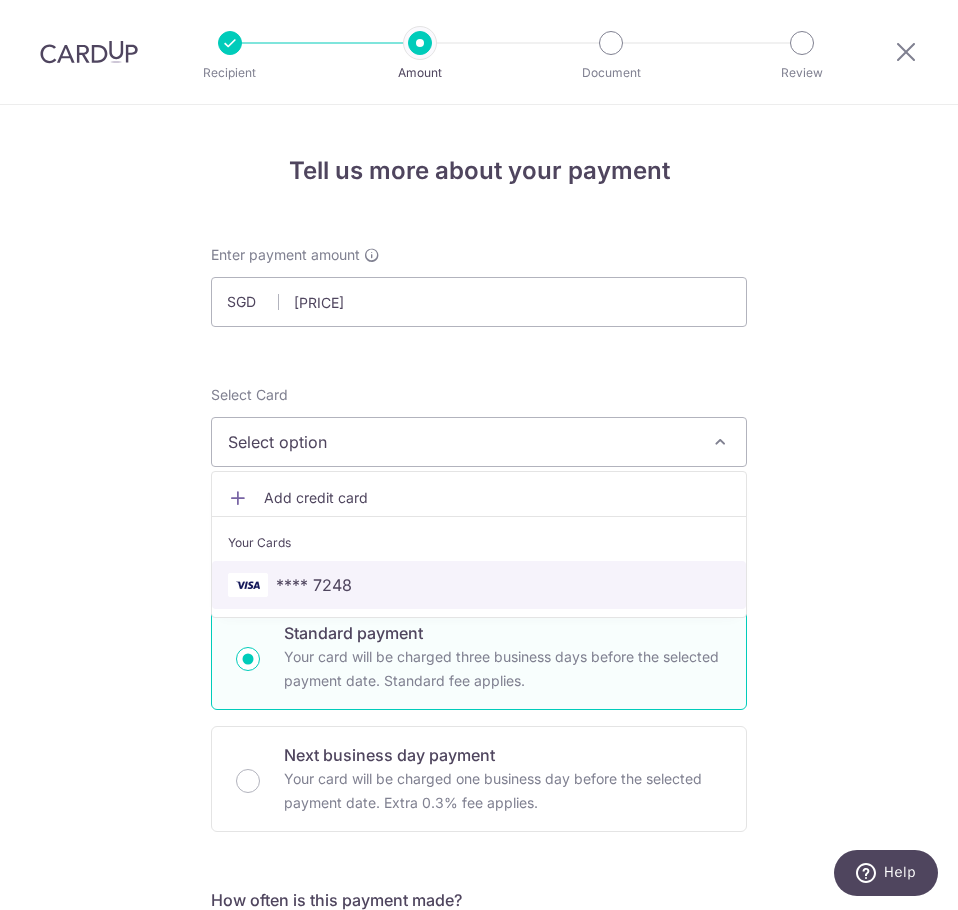 click on "**** 7248" at bounding box center (479, 585) 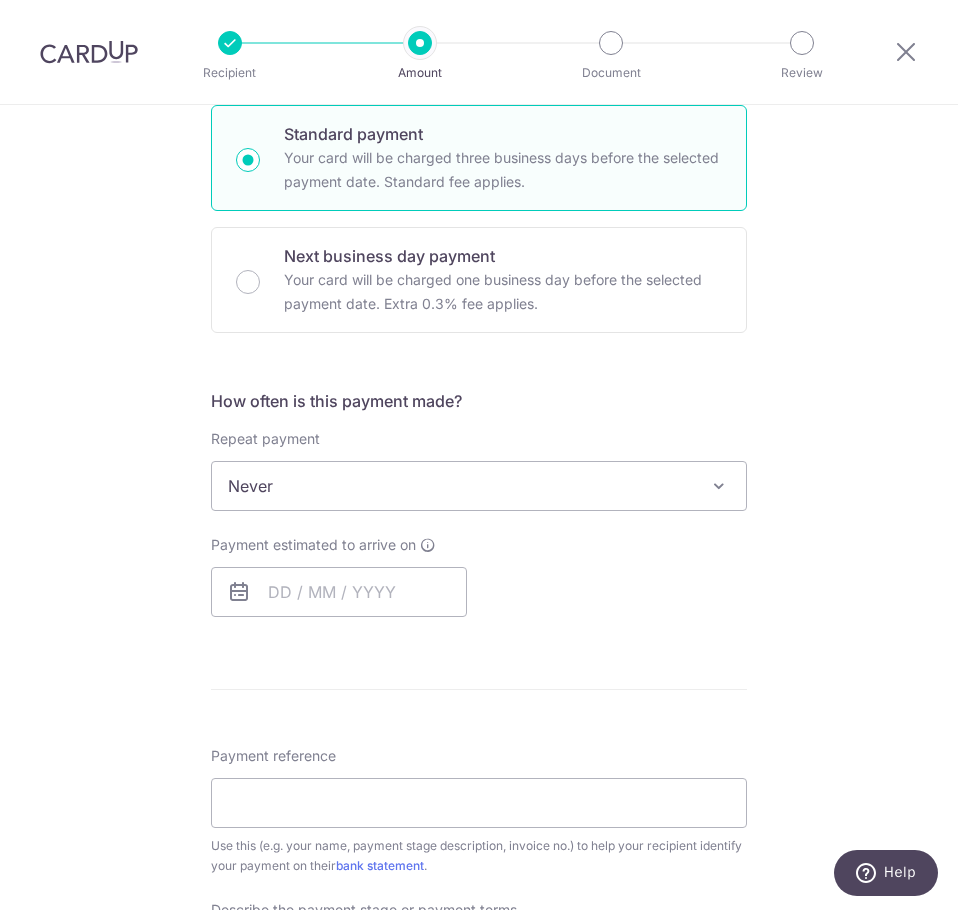 scroll, scrollTop: 500, scrollLeft: 0, axis: vertical 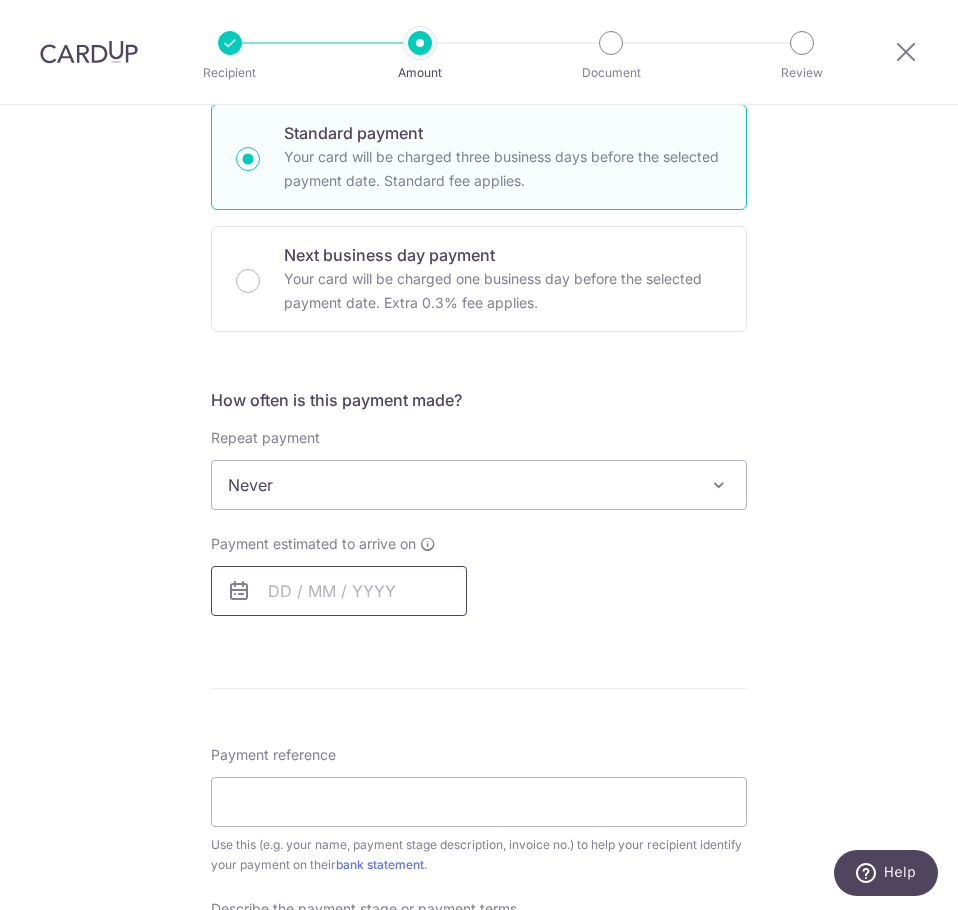 click at bounding box center (339, 591) 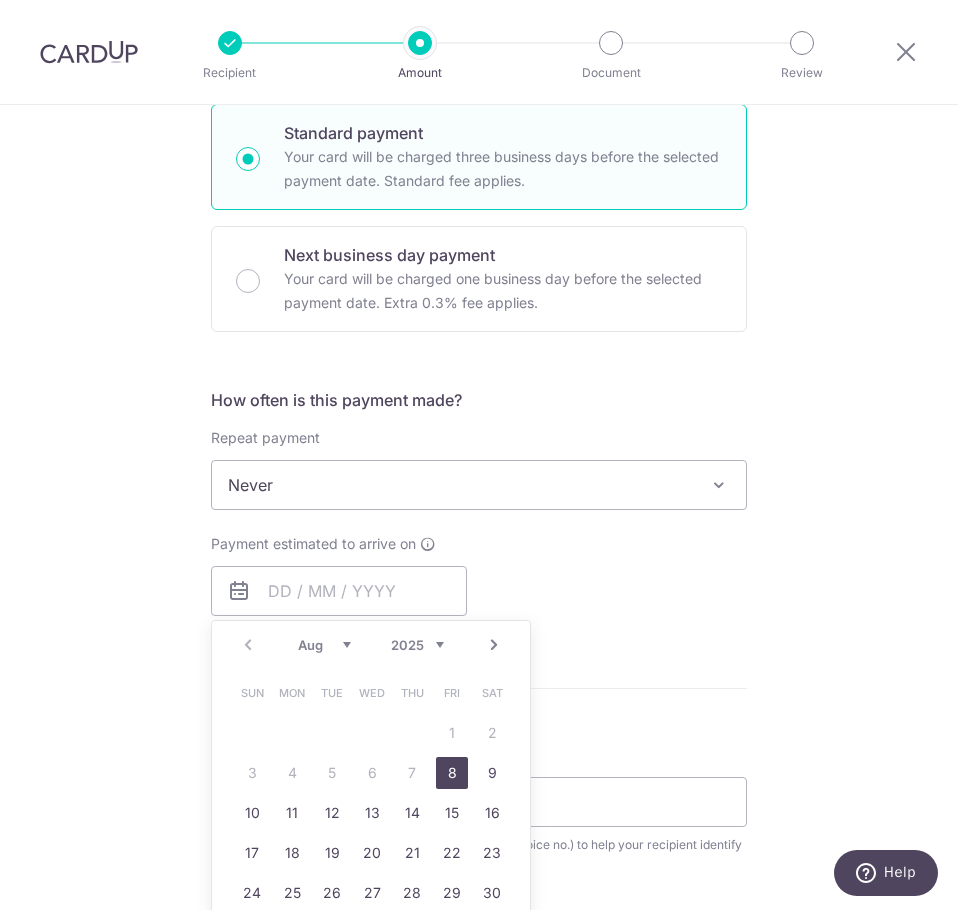 click on "8" at bounding box center (452, 773) 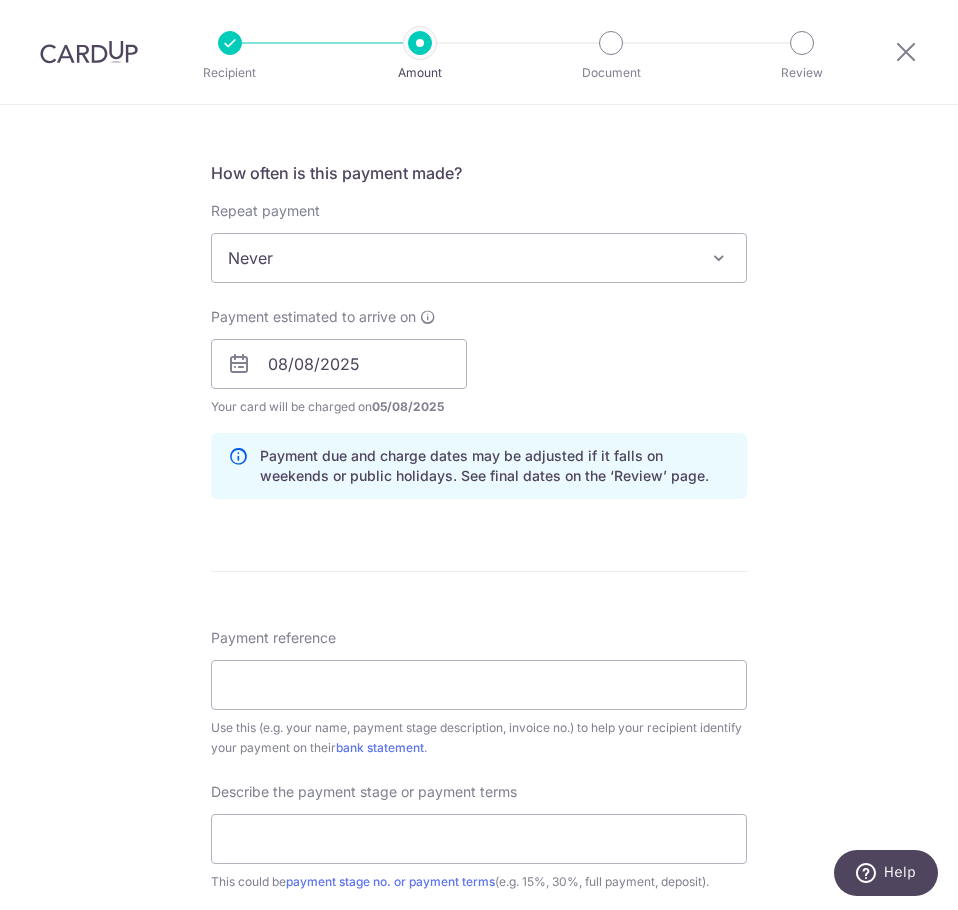 scroll, scrollTop: 1000, scrollLeft: 0, axis: vertical 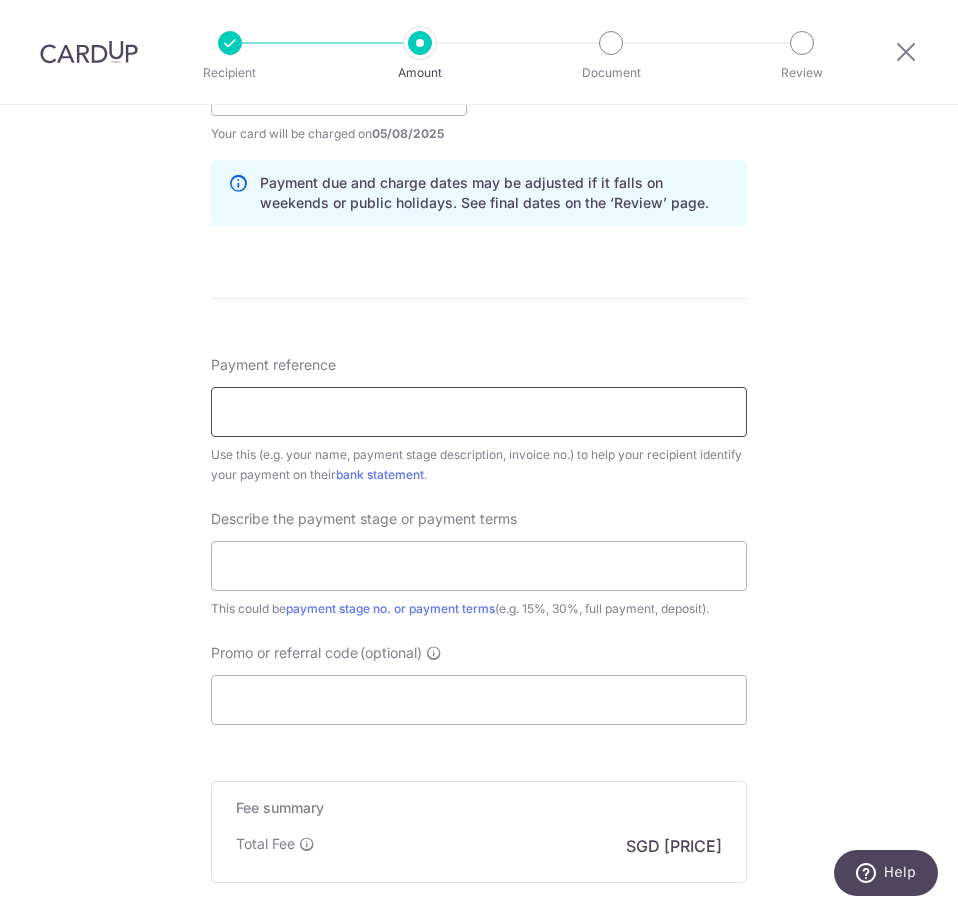drag, startPoint x: 460, startPoint y: 401, endPoint x: 453, endPoint y: 409, distance: 10.630146 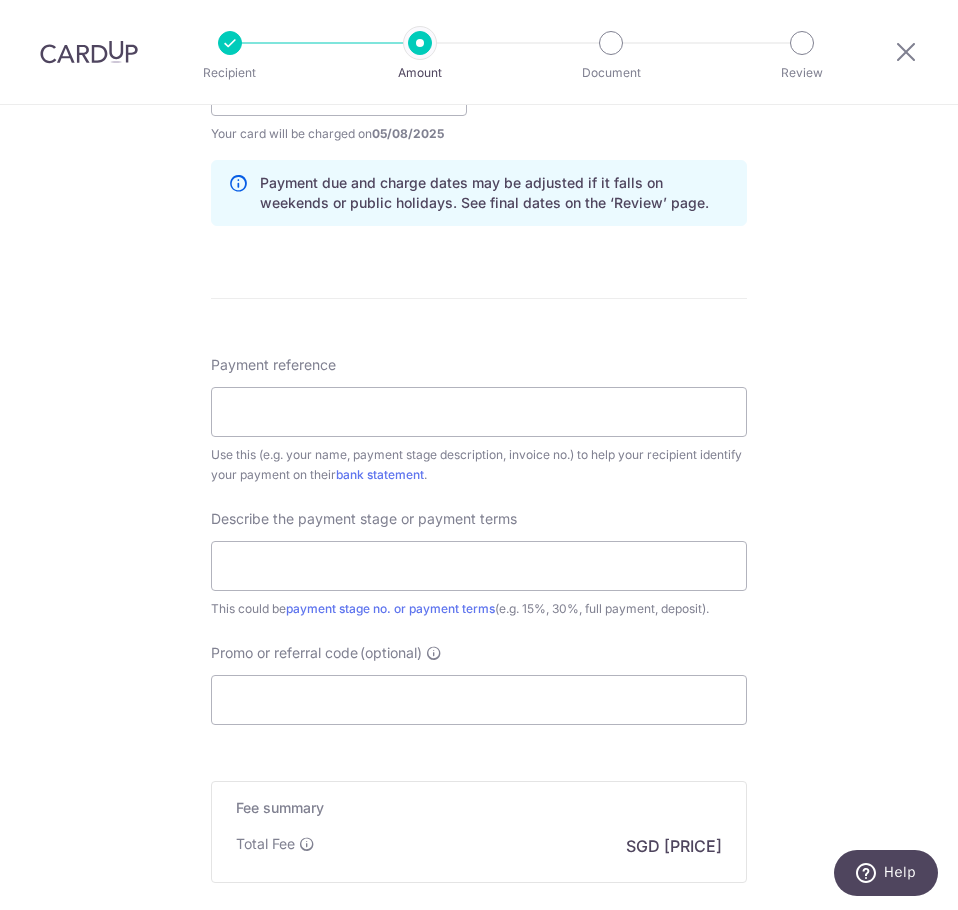 click on "Tell us more about your payment
Enter payment amount
SGD
5,341.55
5341.55
Select Card
**** 7248
Add credit card
Your Cards
**** 7248
Secure 256-bit SSL
Text
New card details
Card
Secure 256-bit SSL" at bounding box center (479, 122) 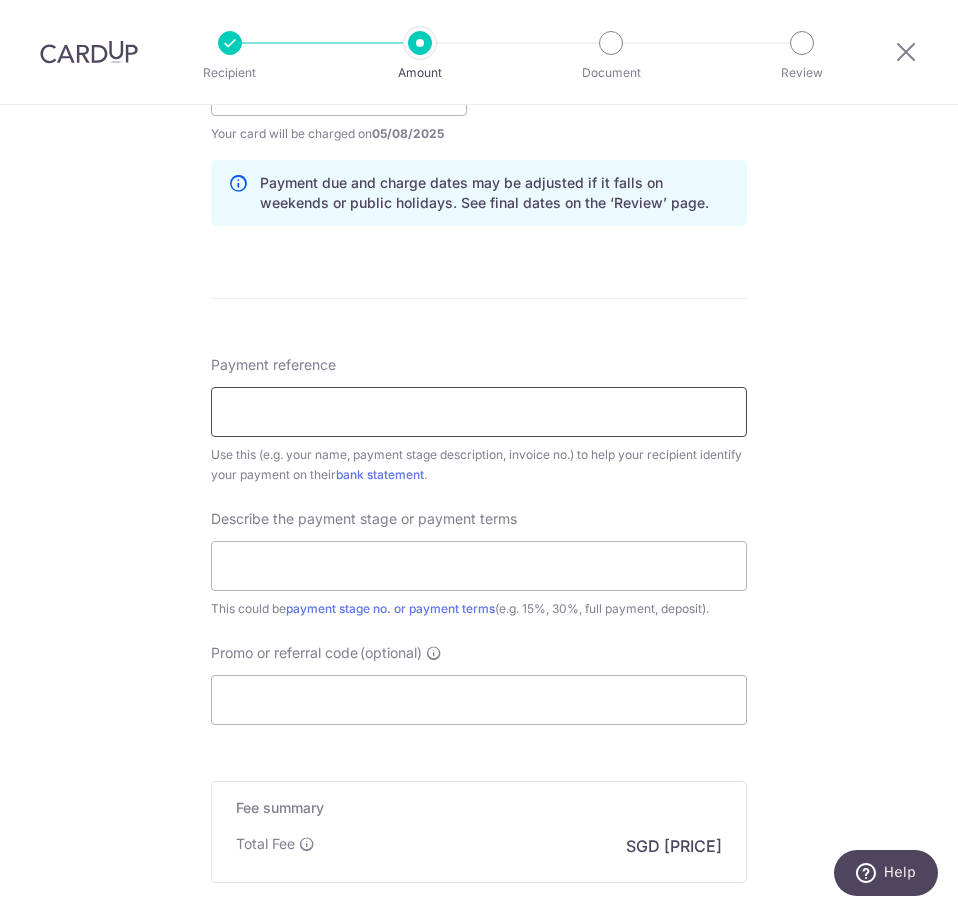 click on "Payment reference" at bounding box center (479, 412) 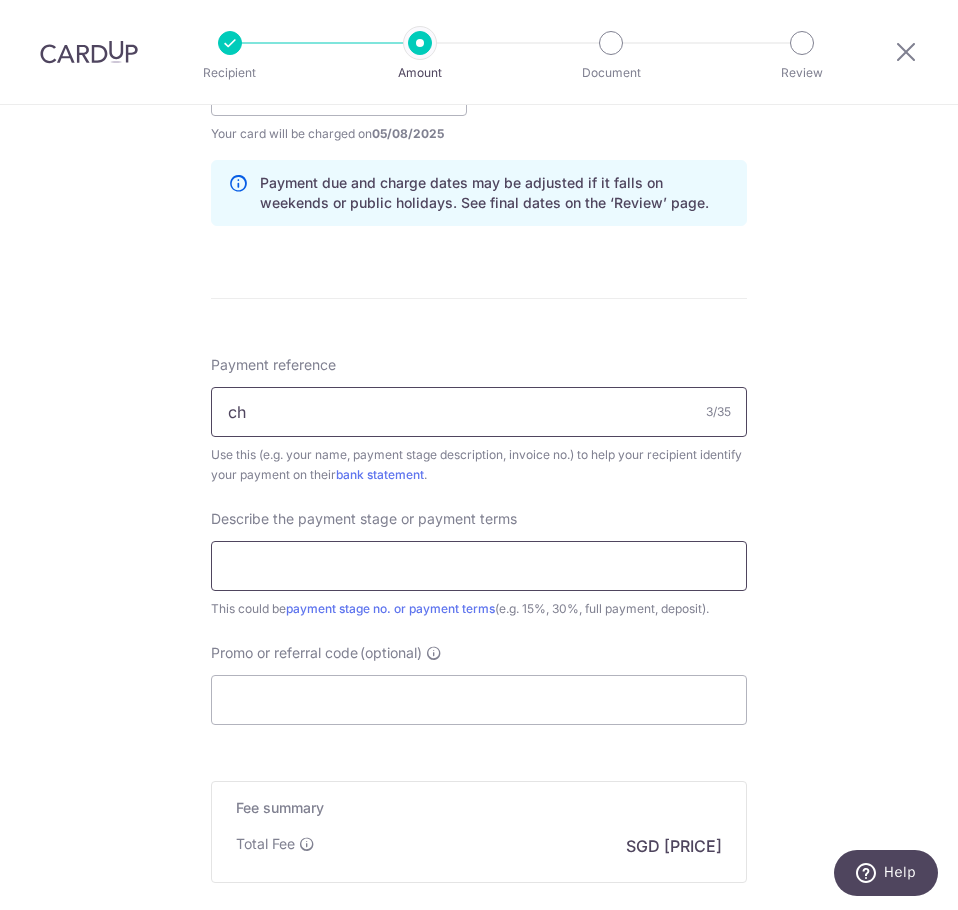 type on "c" 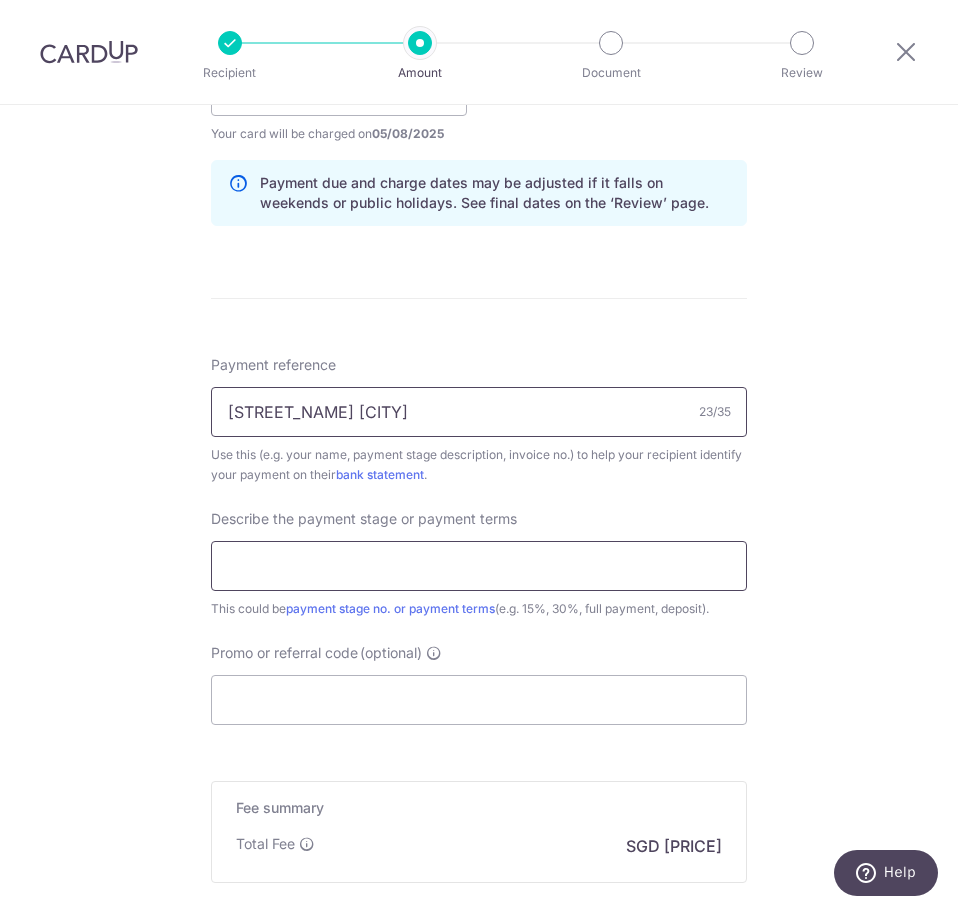 type on "upper cross street reno" 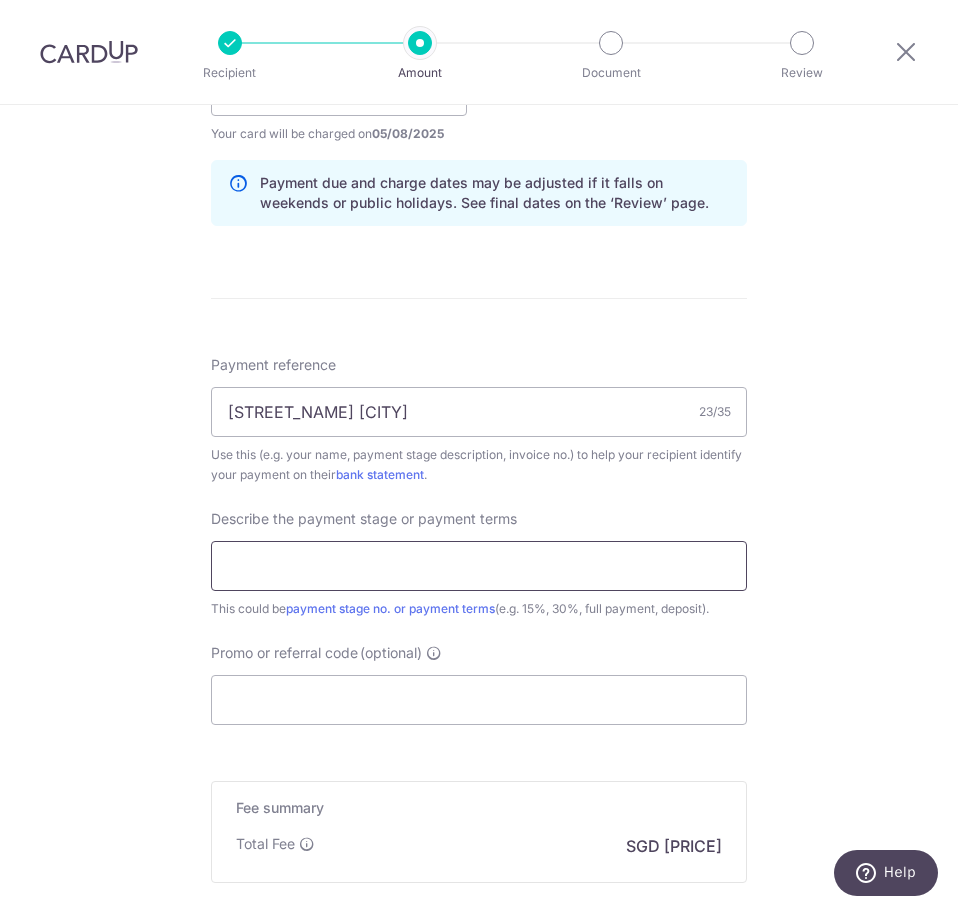 click at bounding box center (479, 566) 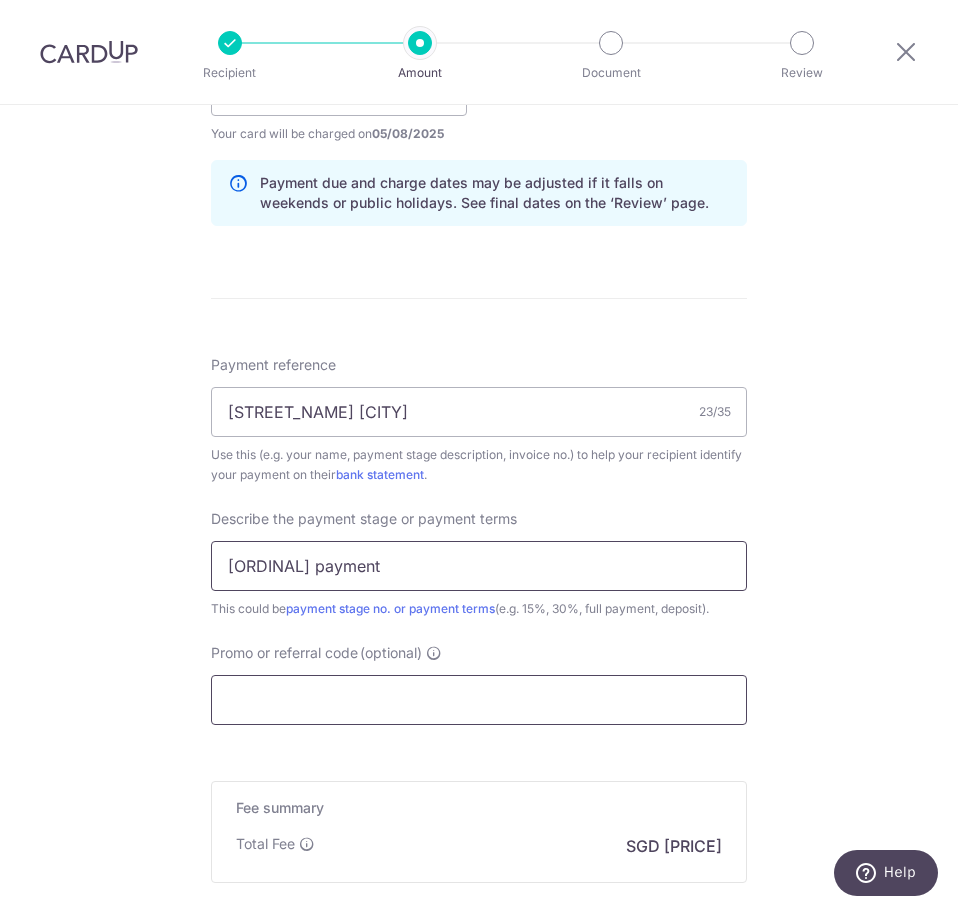 type on "4th payment" 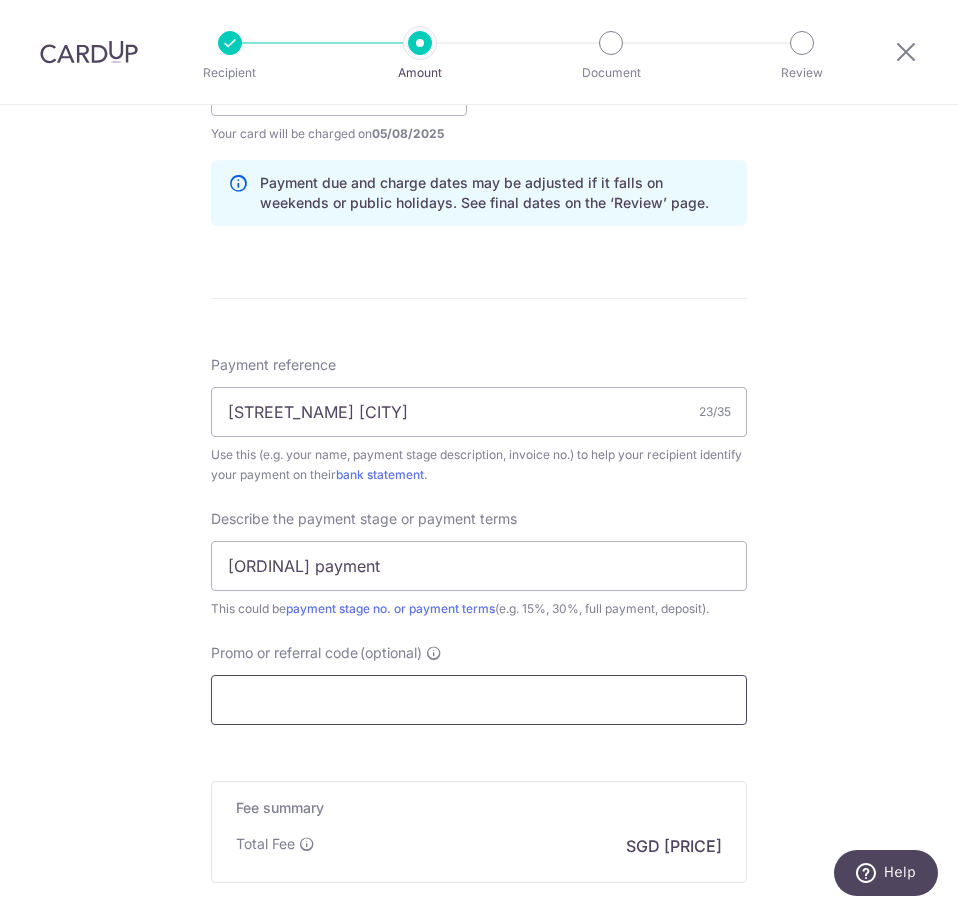 click on "Promo or referral code
(optional)" at bounding box center [479, 700] 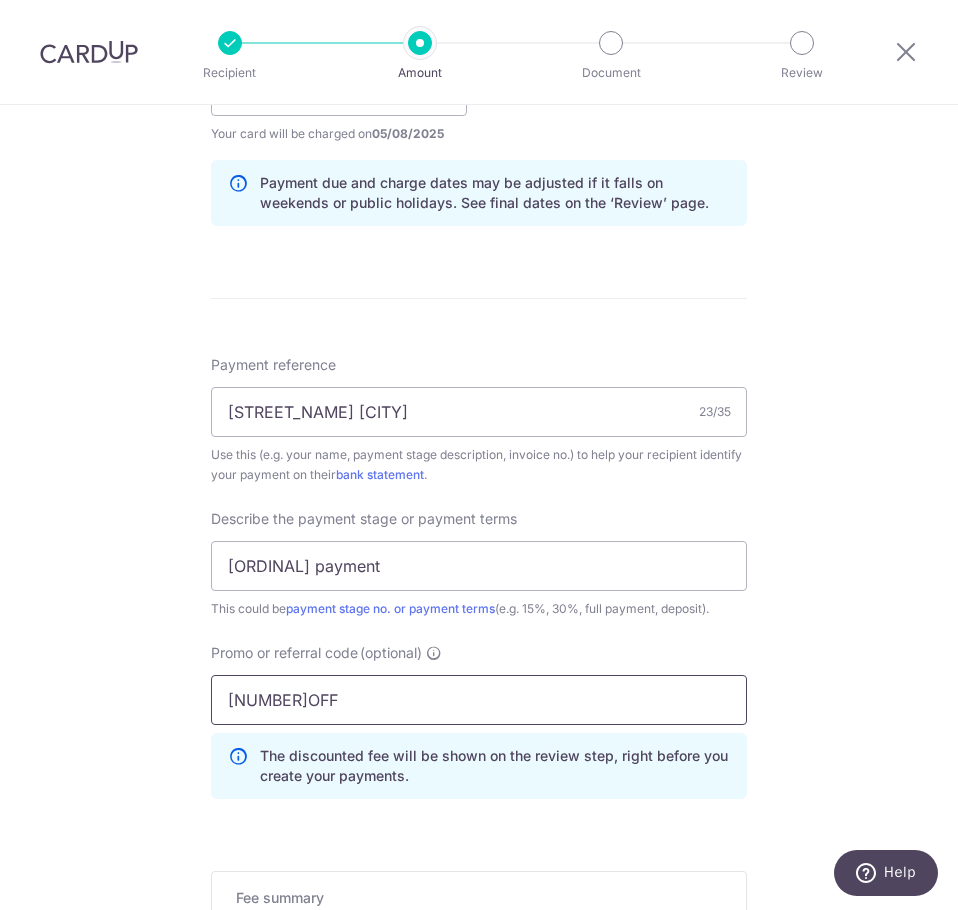 type on "255OFF" 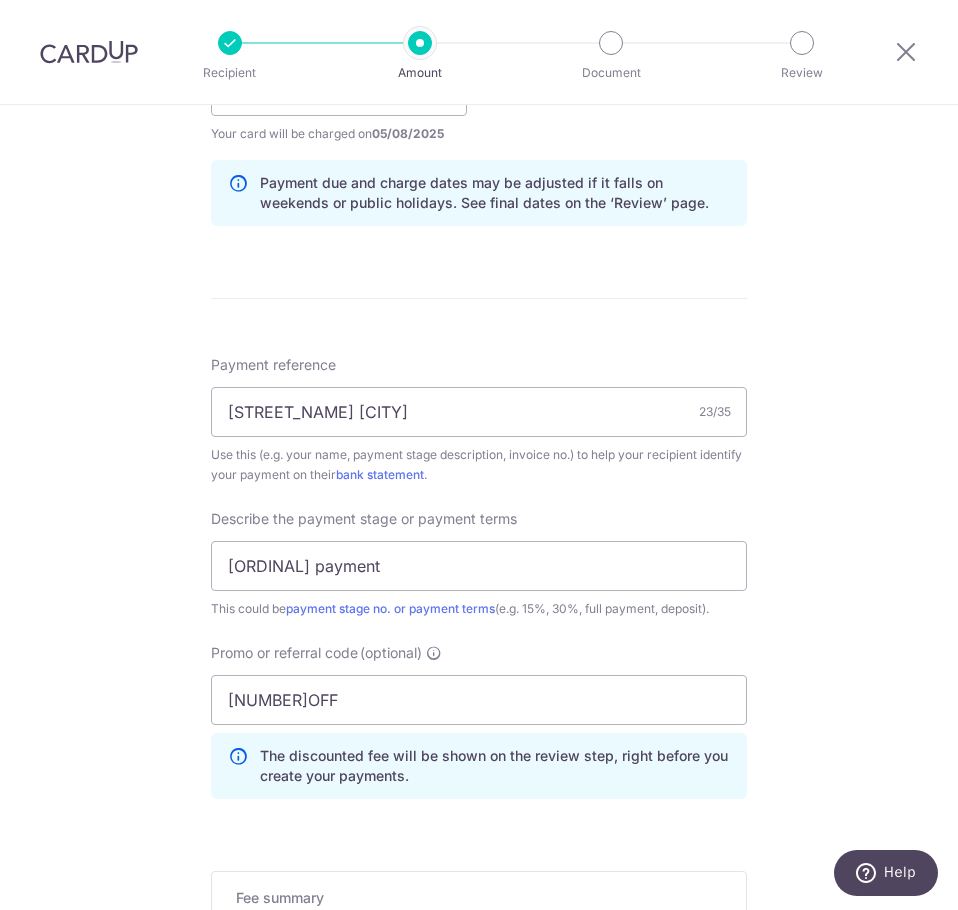 click on "Tell us more about your payment
Enter payment amount
SGD
5,341.55
5341.55
Select Card
**** 7248
Add credit card
Your Cards
**** 7248
Secure 256-bit SSL
Text
New card details
Card
Secure 256-bit SSL" at bounding box center [479, 167] 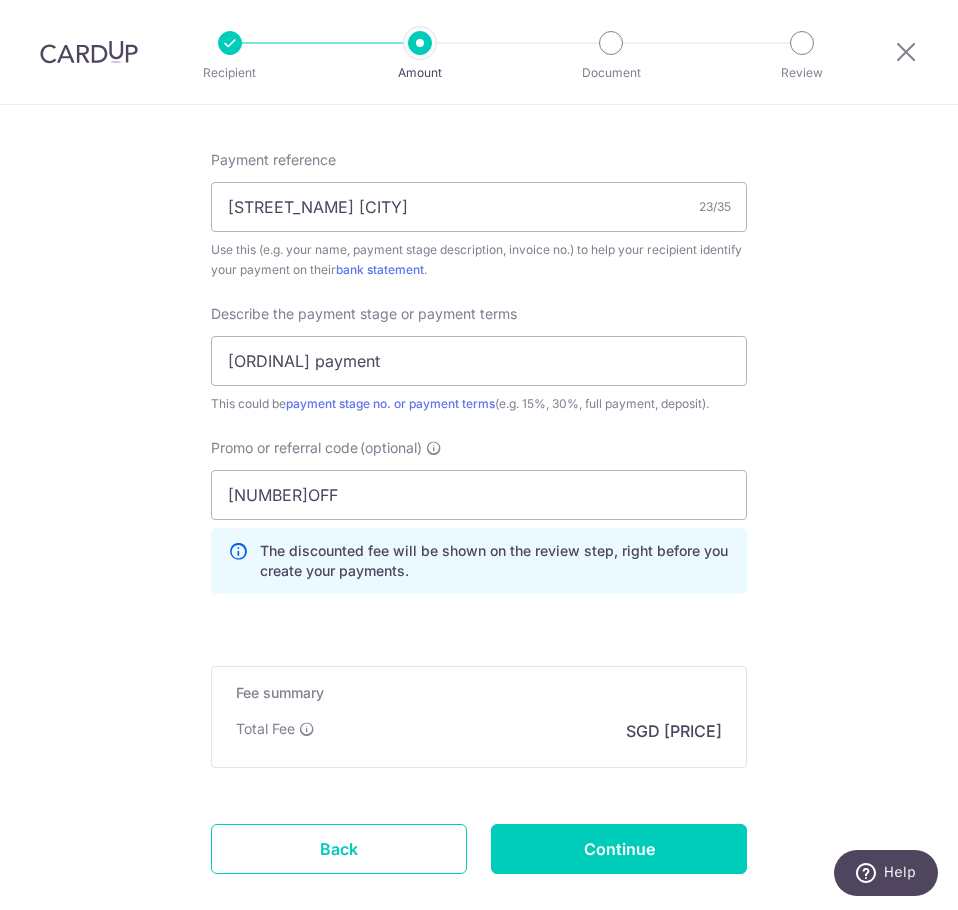 scroll, scrollTop: 1319, scrollLeft: 0, axis: vertical 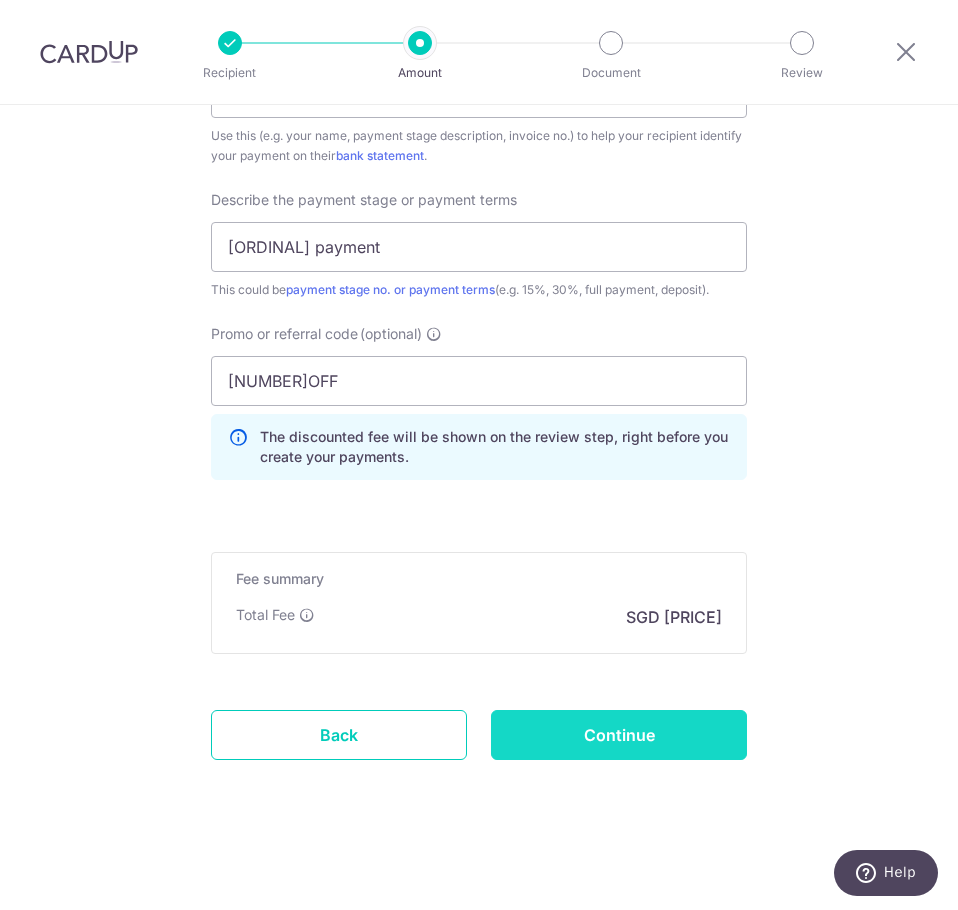 click on "Continue" at bounding box center (619, 735) 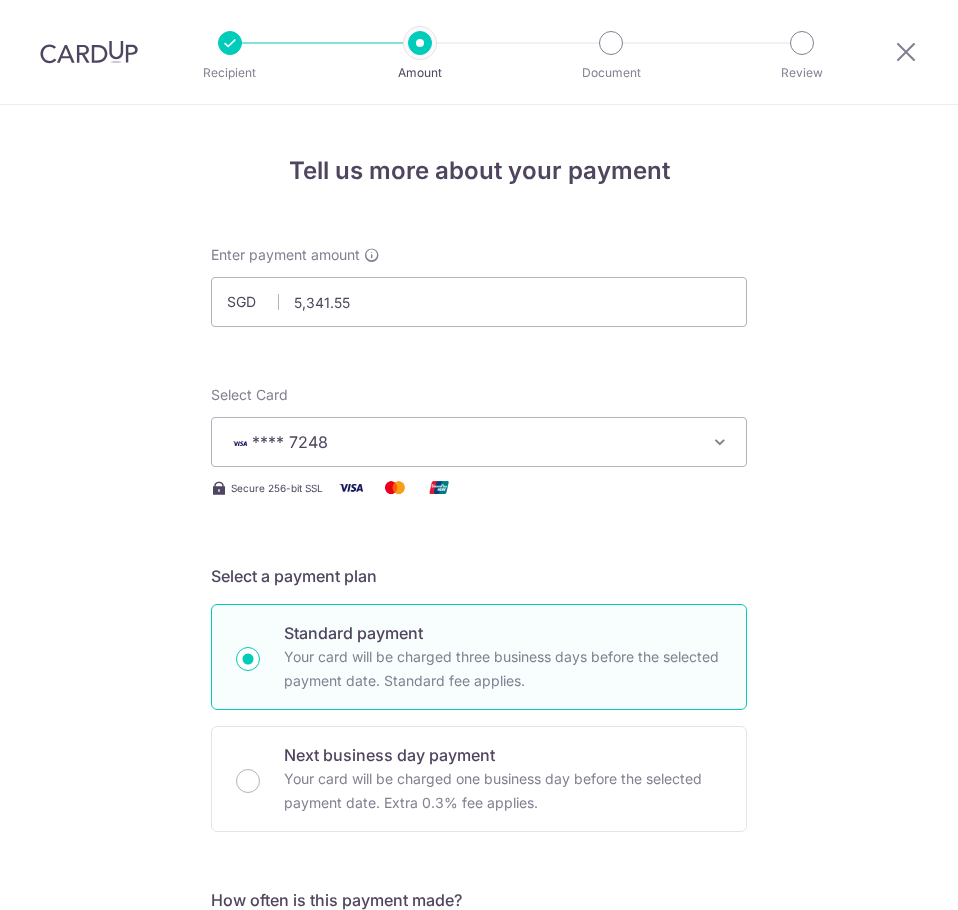 scroll, scrollTop: 0, scrollLeft: 0, axis: both 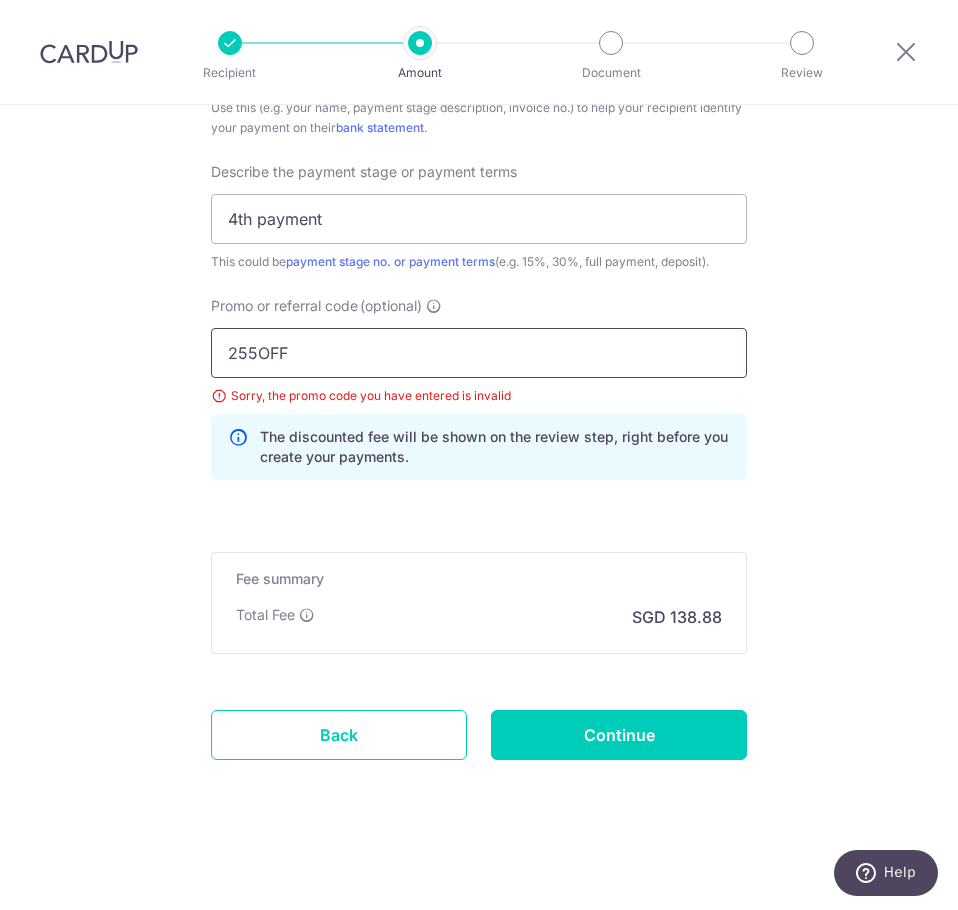 click on "[NUMBER]OFF" at bounding box center [479, 353] 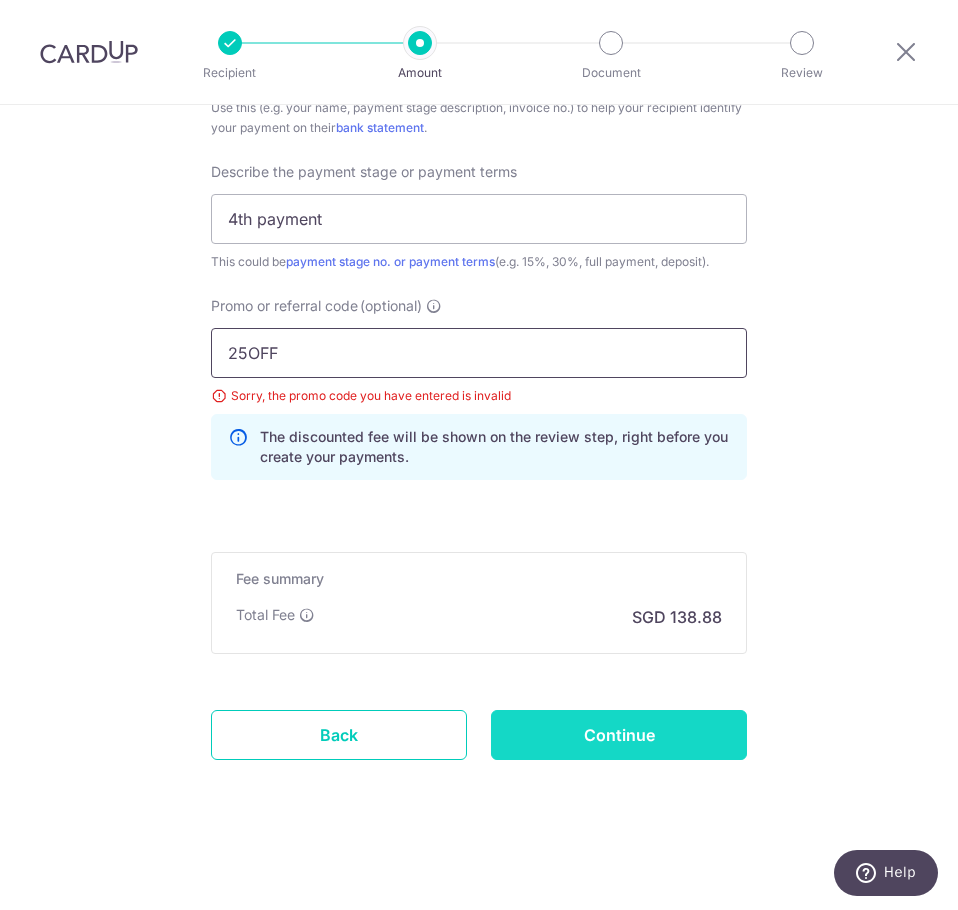 type on "25OFF" 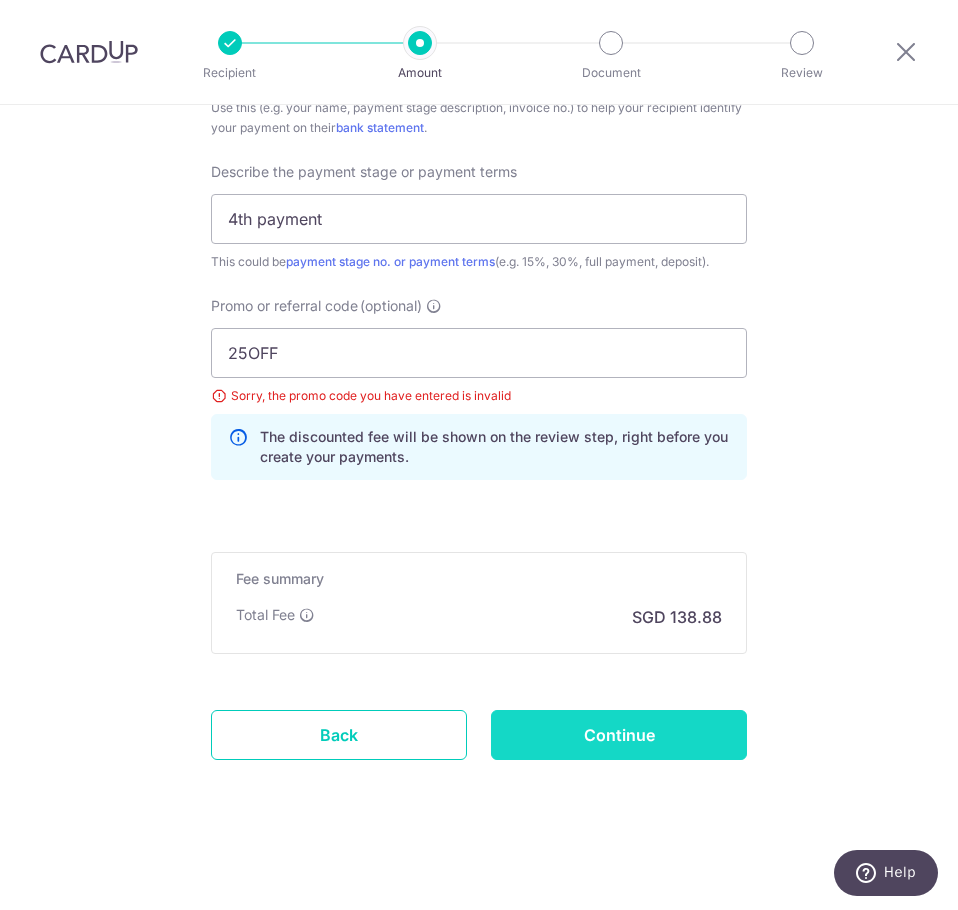 click on "Continue" at bounding box center [619, 735] 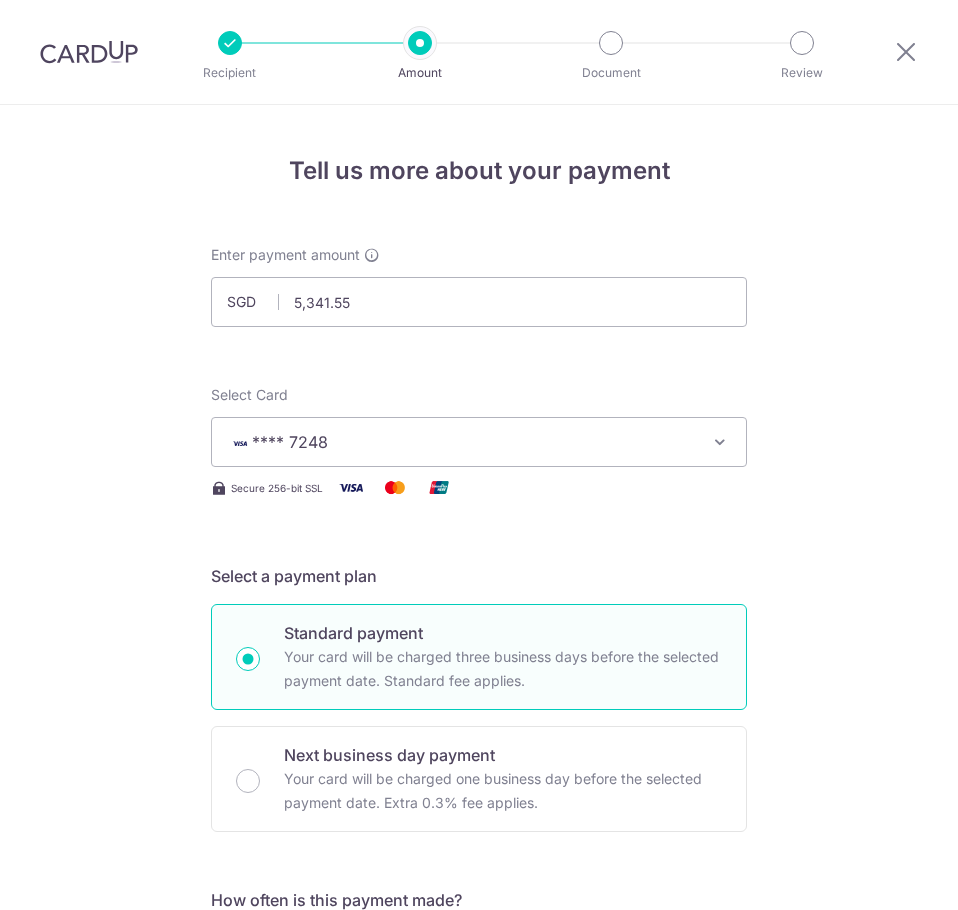 scroll, scrollTop: 0, scrollLeft: 0, axis: both 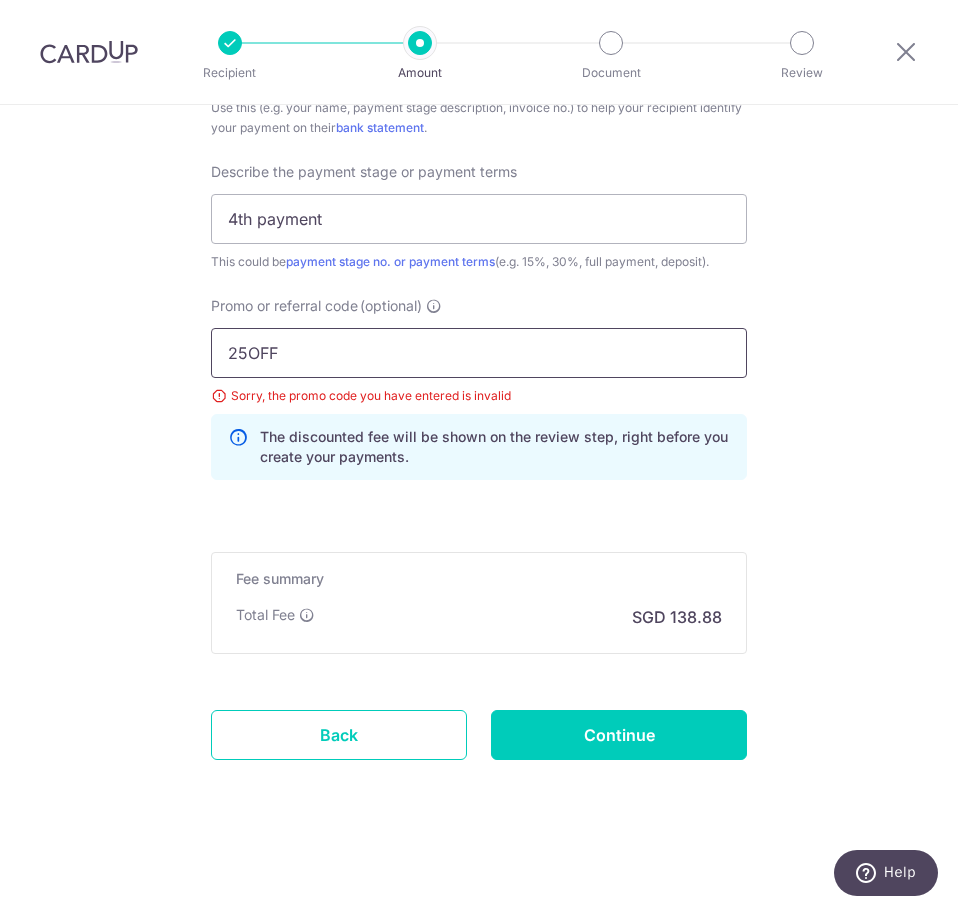 click on "25OFF" at bounding box center [479, 353] 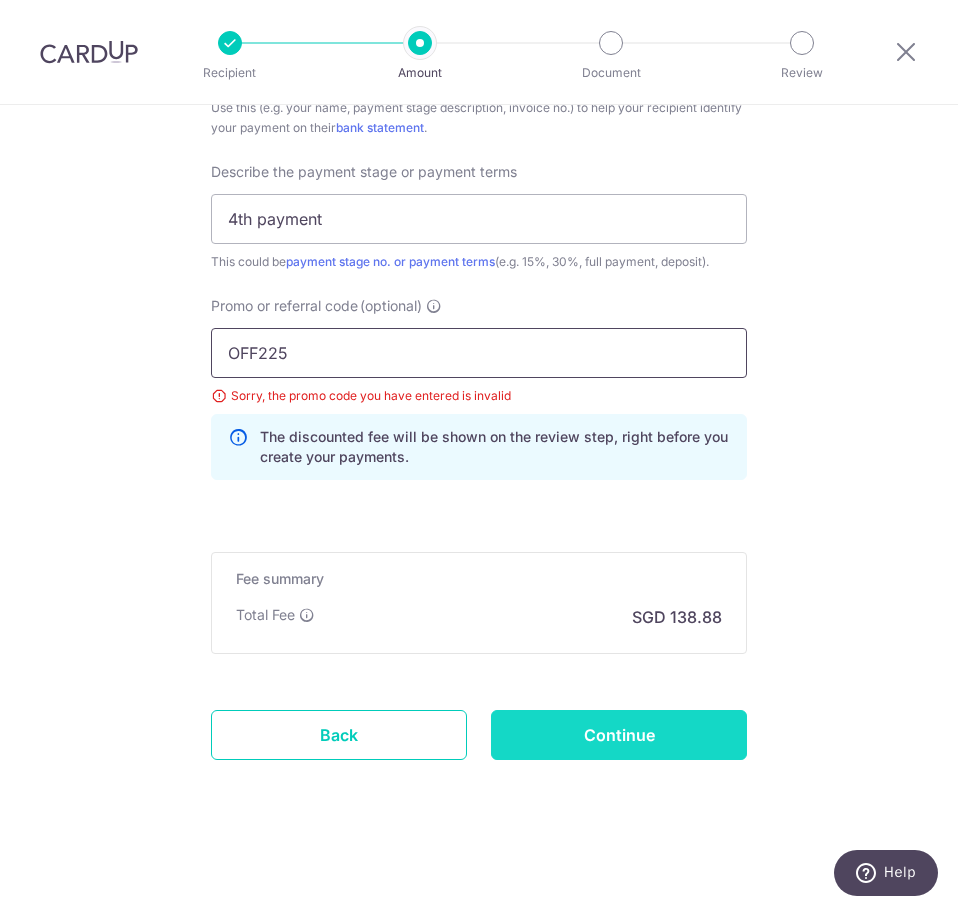 type on "OFF225" 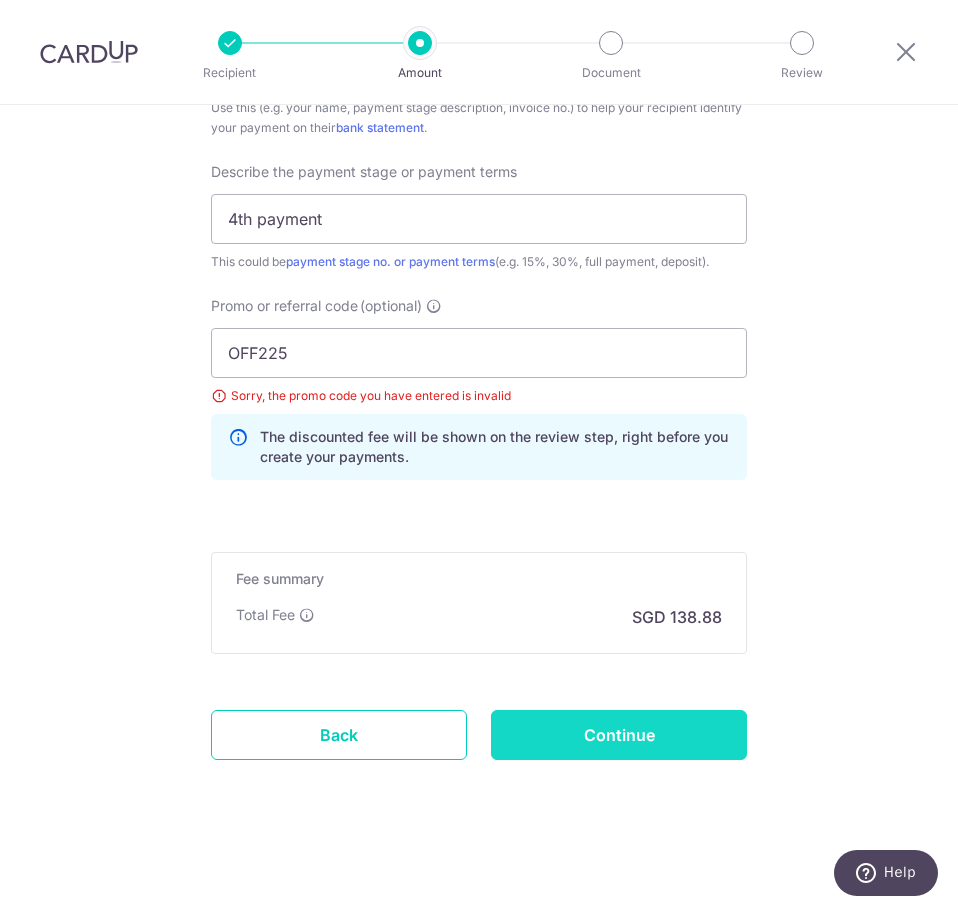 click on "Continue" at bounding box center [619, 735] 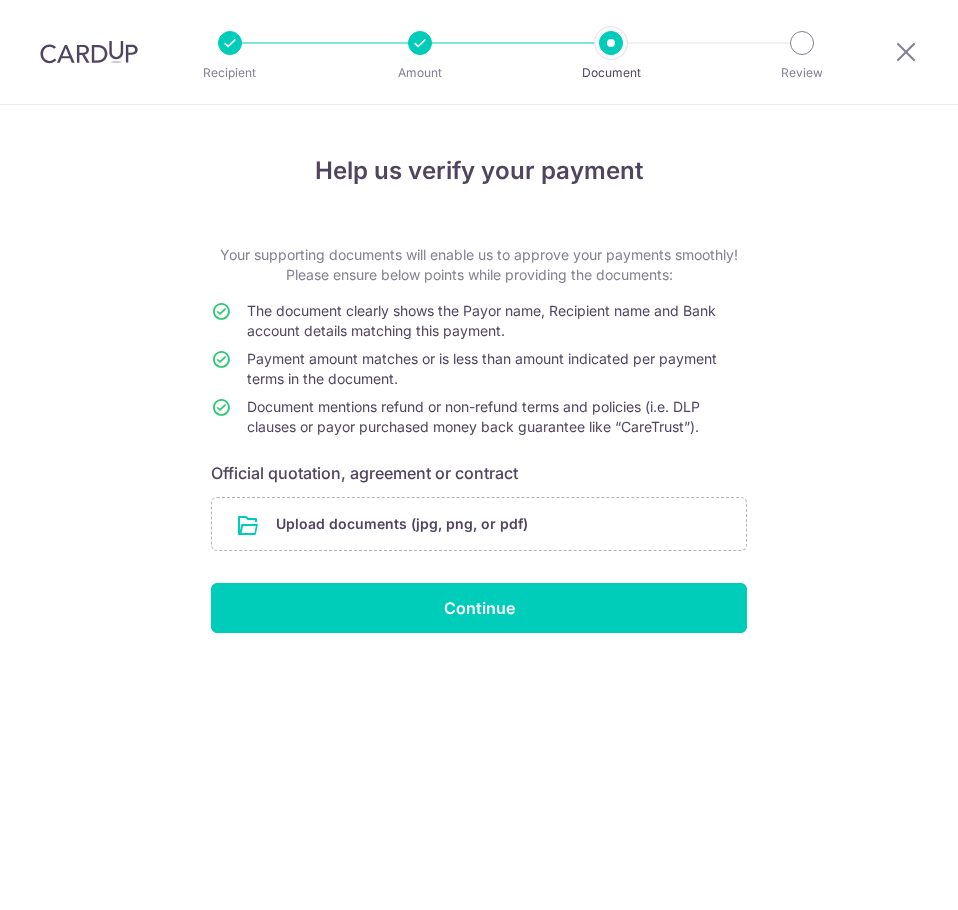scroll, scrollTop: 0, scrollLeft: 0, axis: both 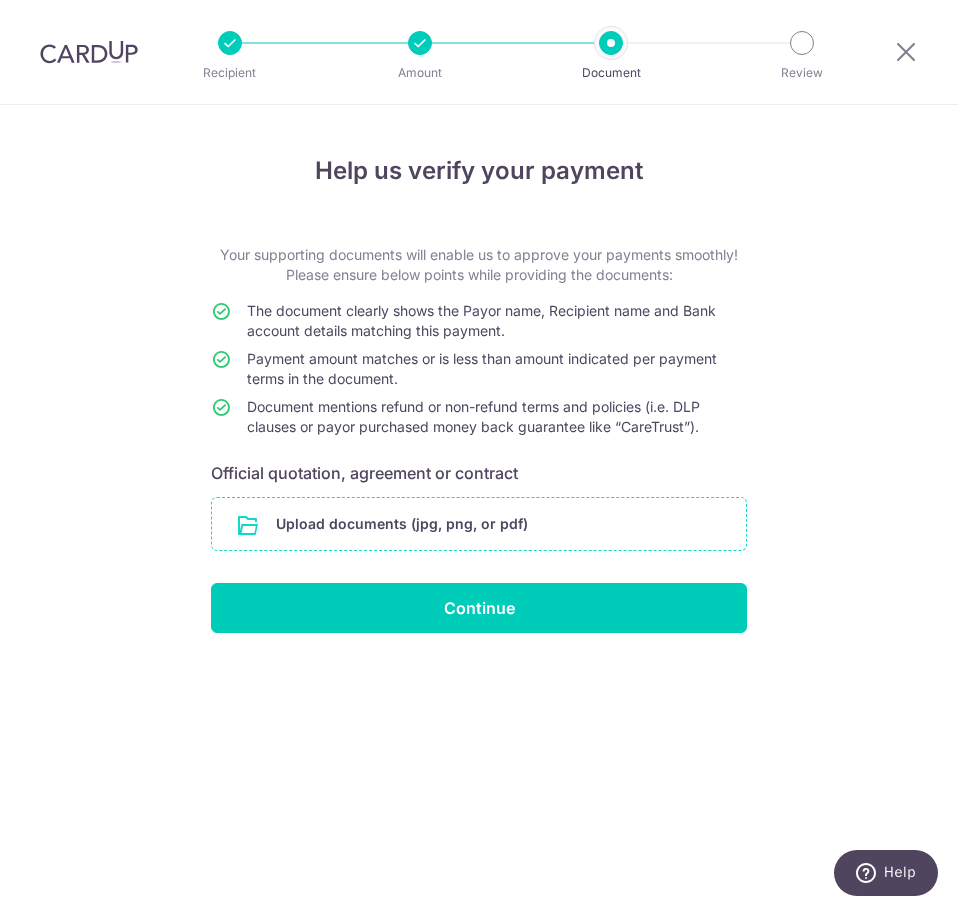 click at bounding box center [479, 524] 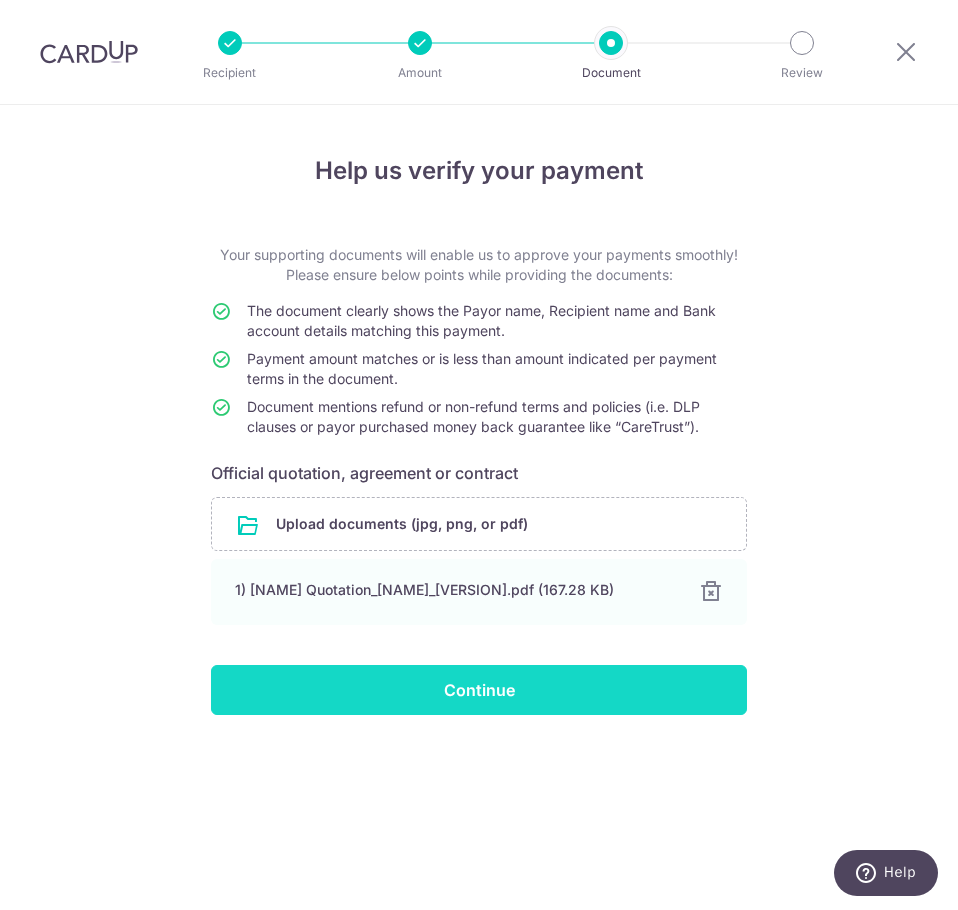 click on "Continue" at bounding box center [479, 690] 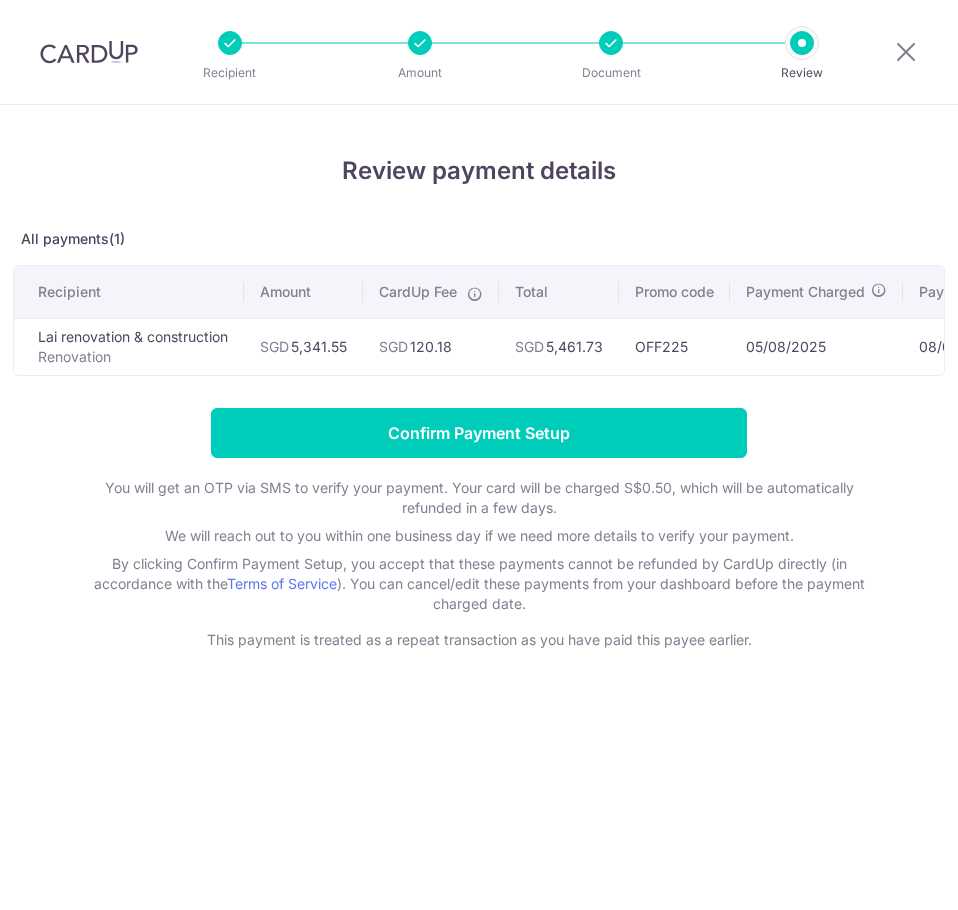 scroll, scrollTop: 0, scrollLeft: 0, axis: both 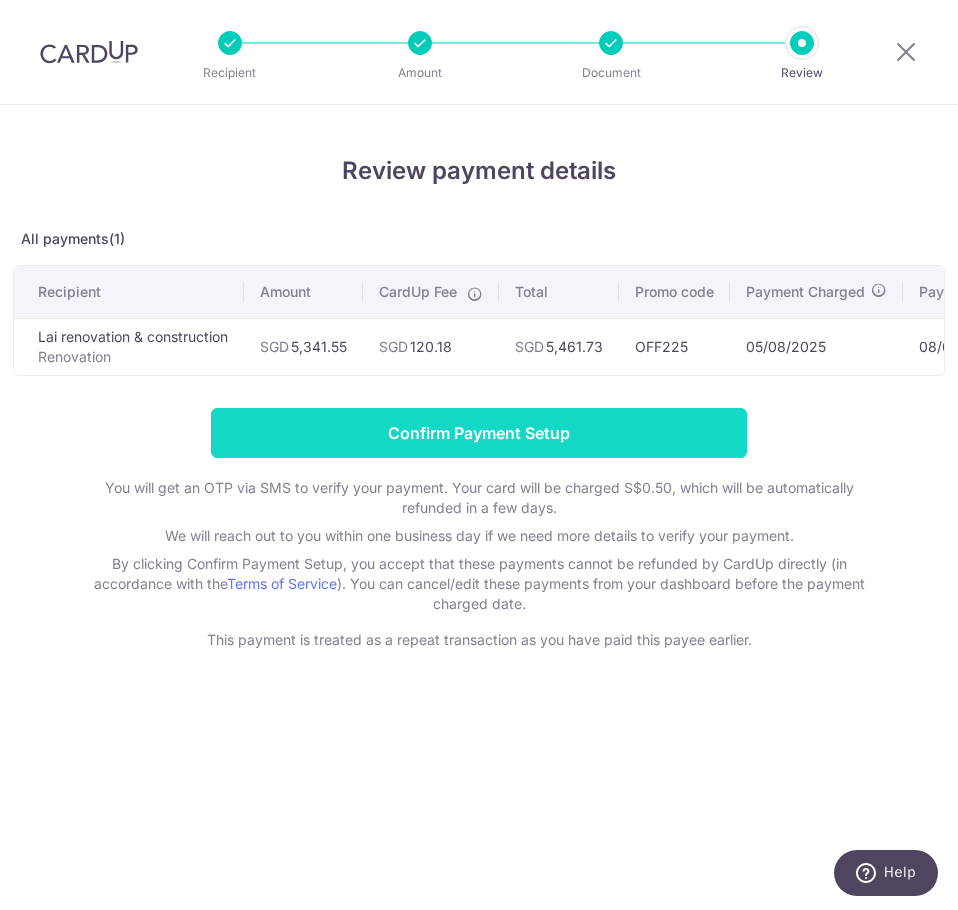 click on "Confirm Payment Setup" at bounding box center (479, 433) 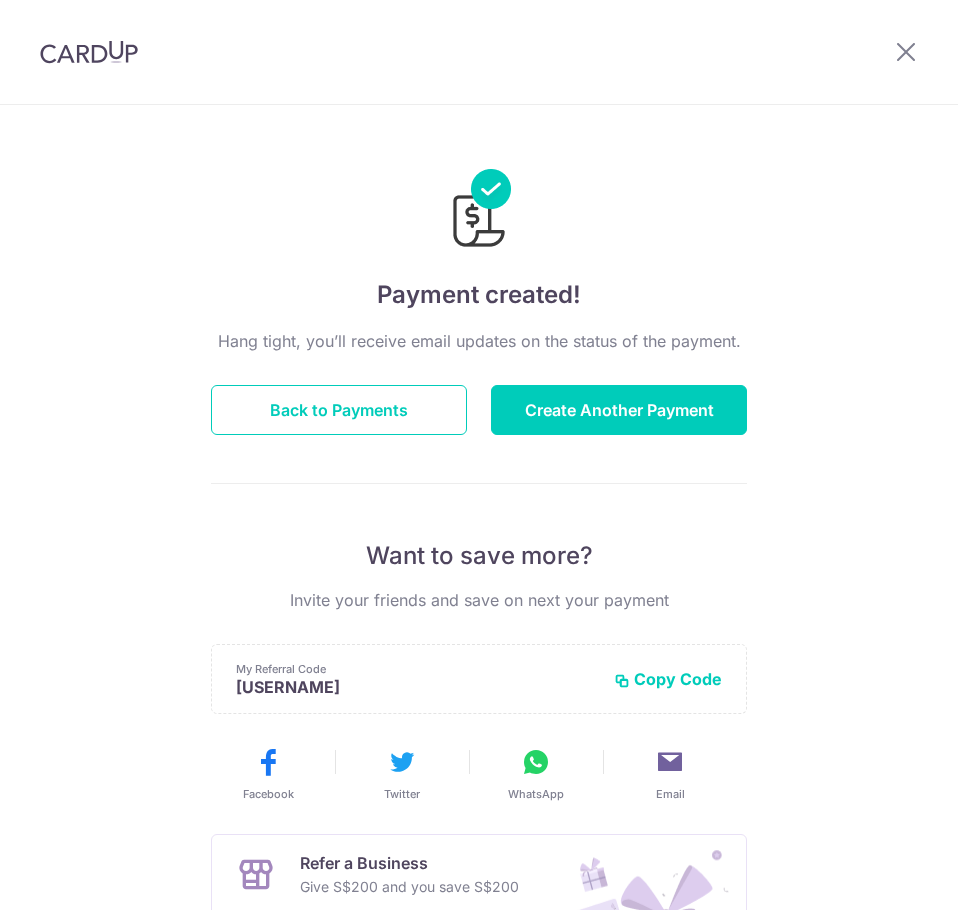 scroll, scrollTop: 0, scrollLeft: 0, axis: both 